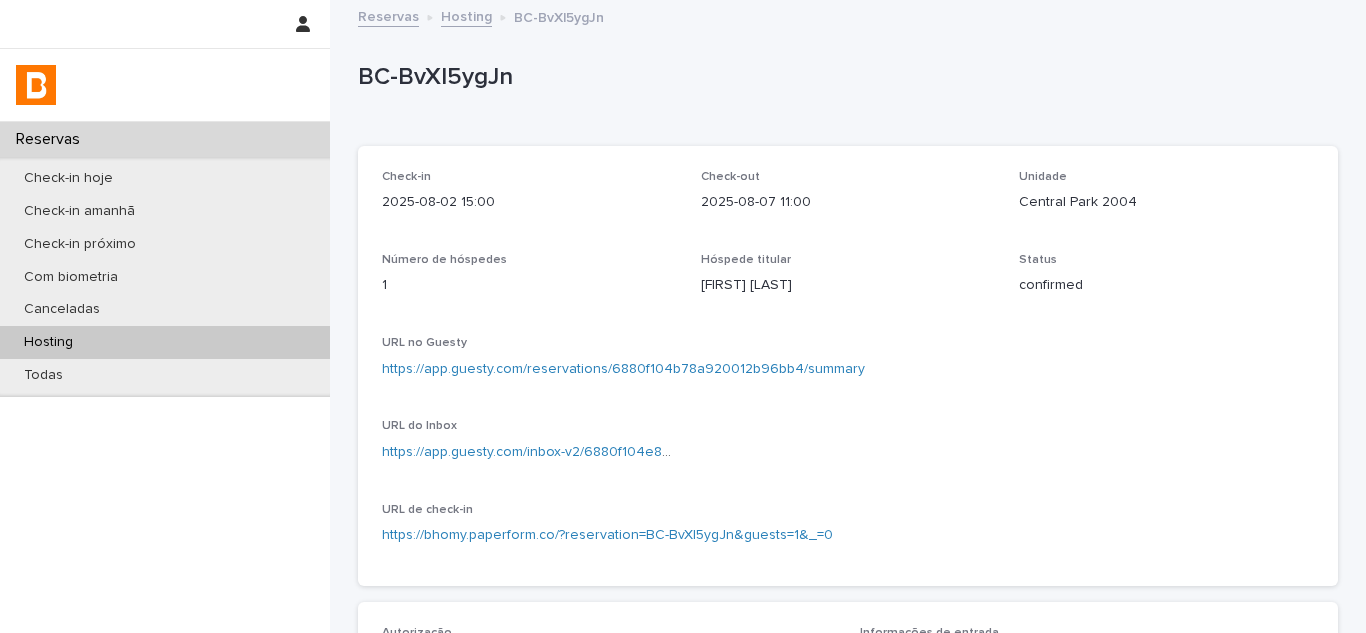 scroll, scrollTop: 0, scrollLeft: 0, axis: both 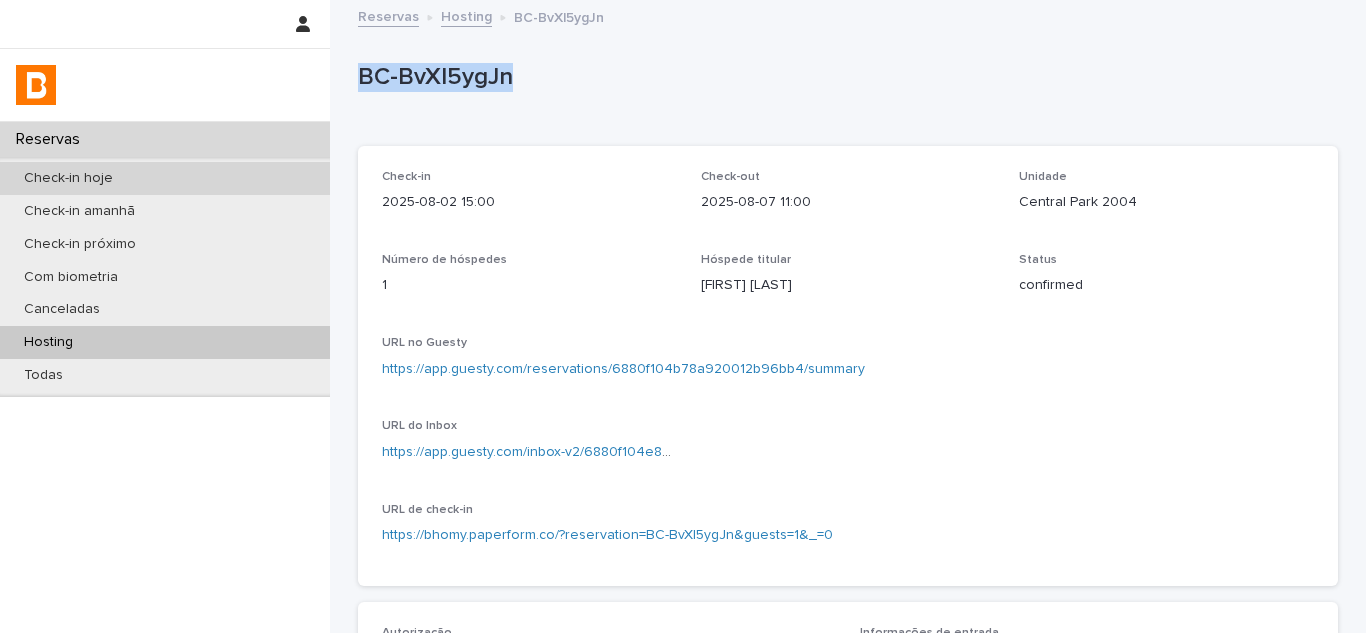 click on "Check-in hoje" at bounding box center [165, 178] 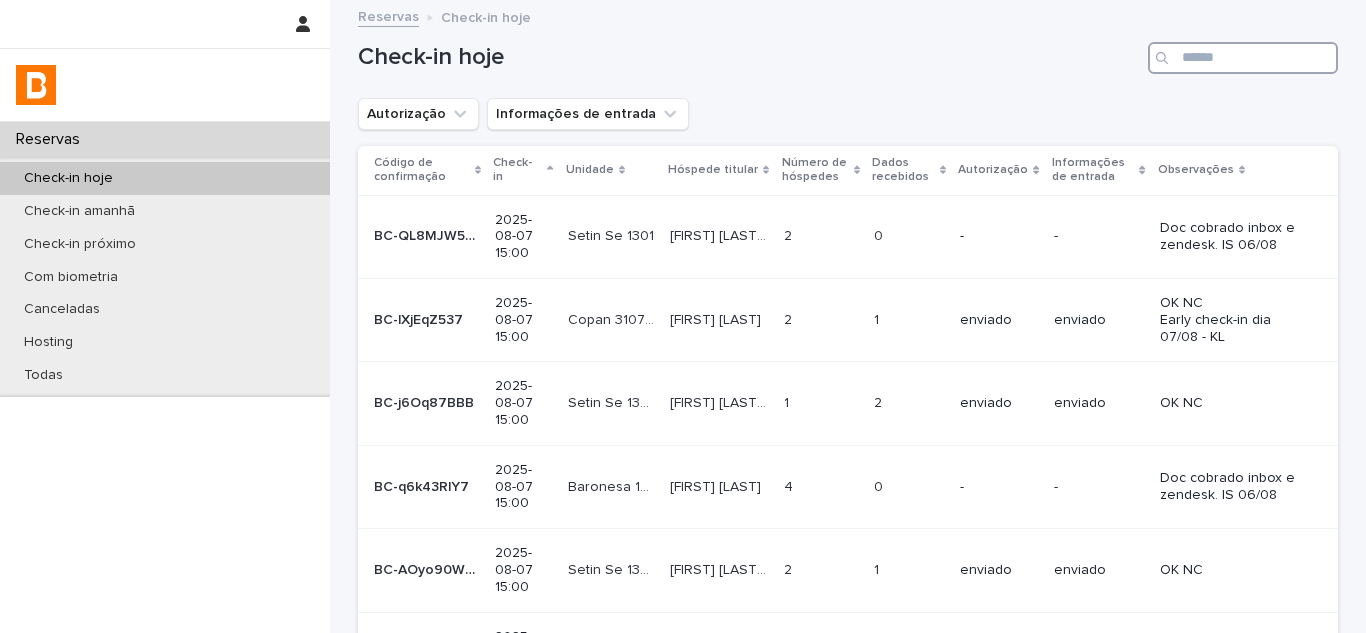 click at bounding box center [1243, 58] 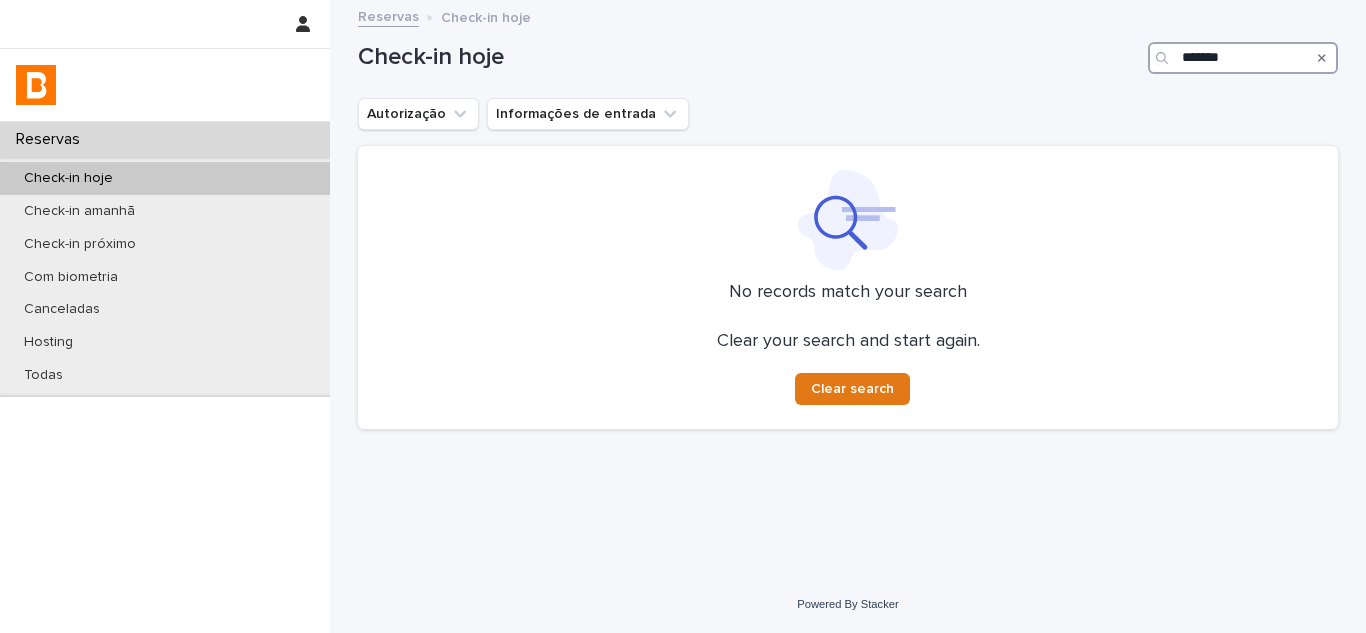 click on "*******" at bounding box center (1243, 58) 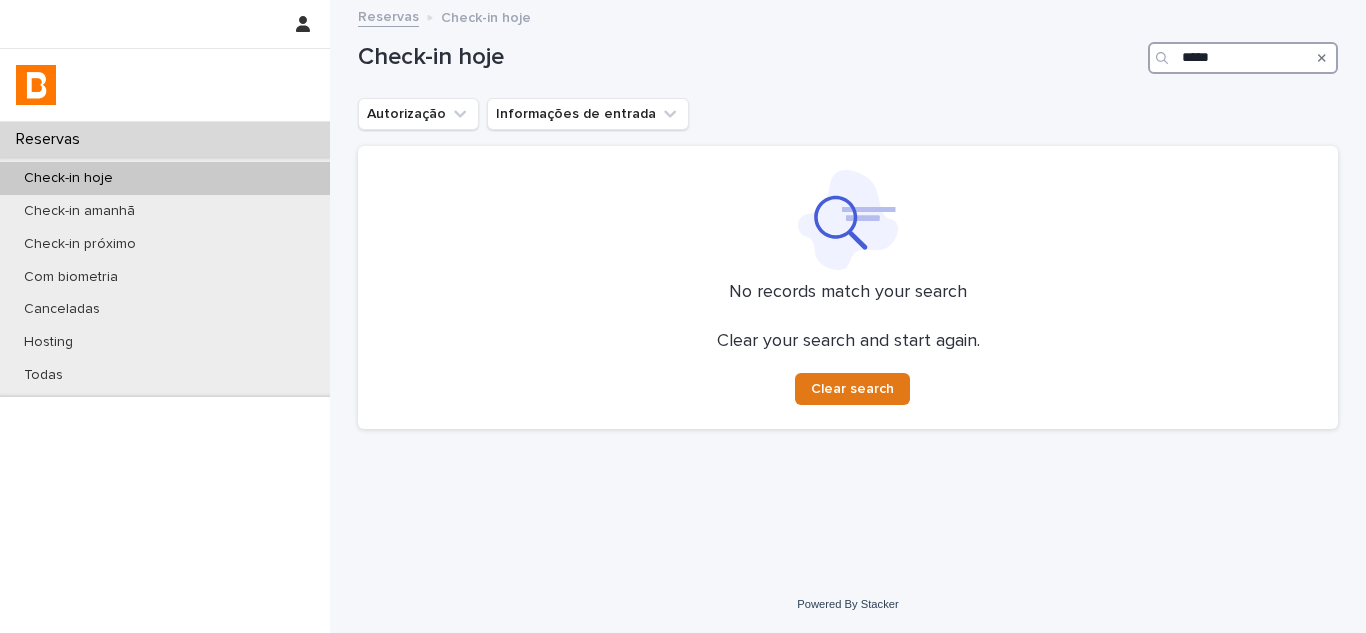 click on "*****" at bounding box center (1243, 58) 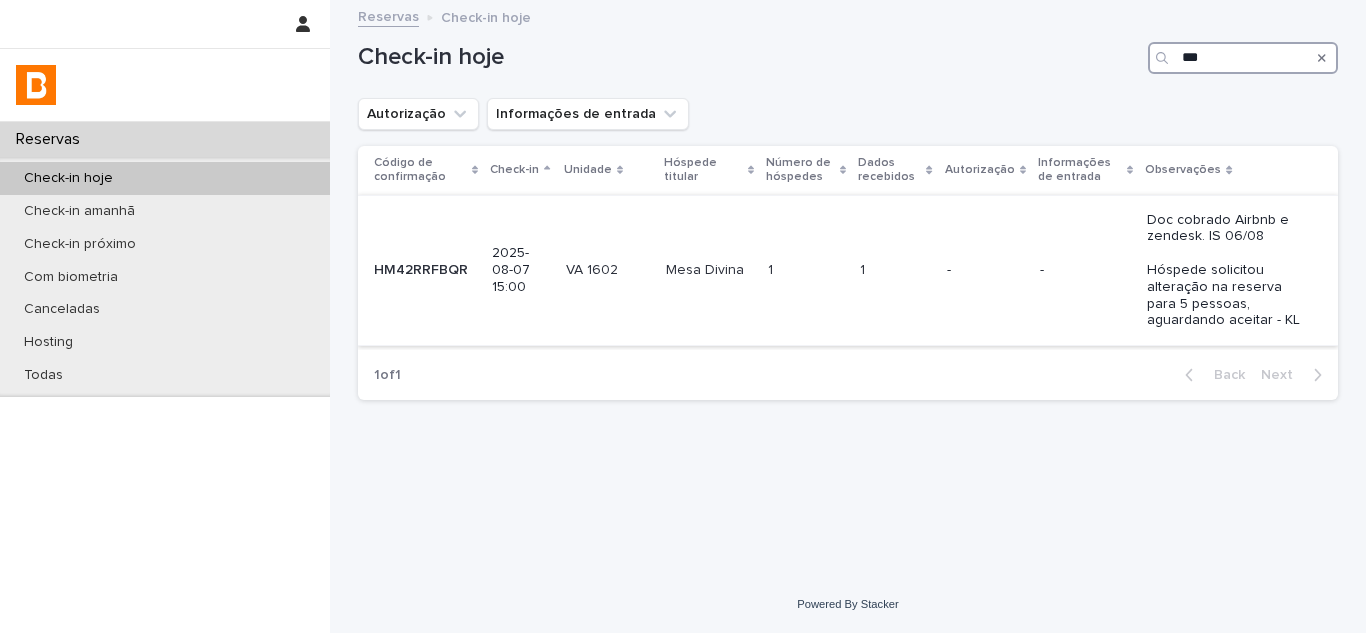 type on "***" 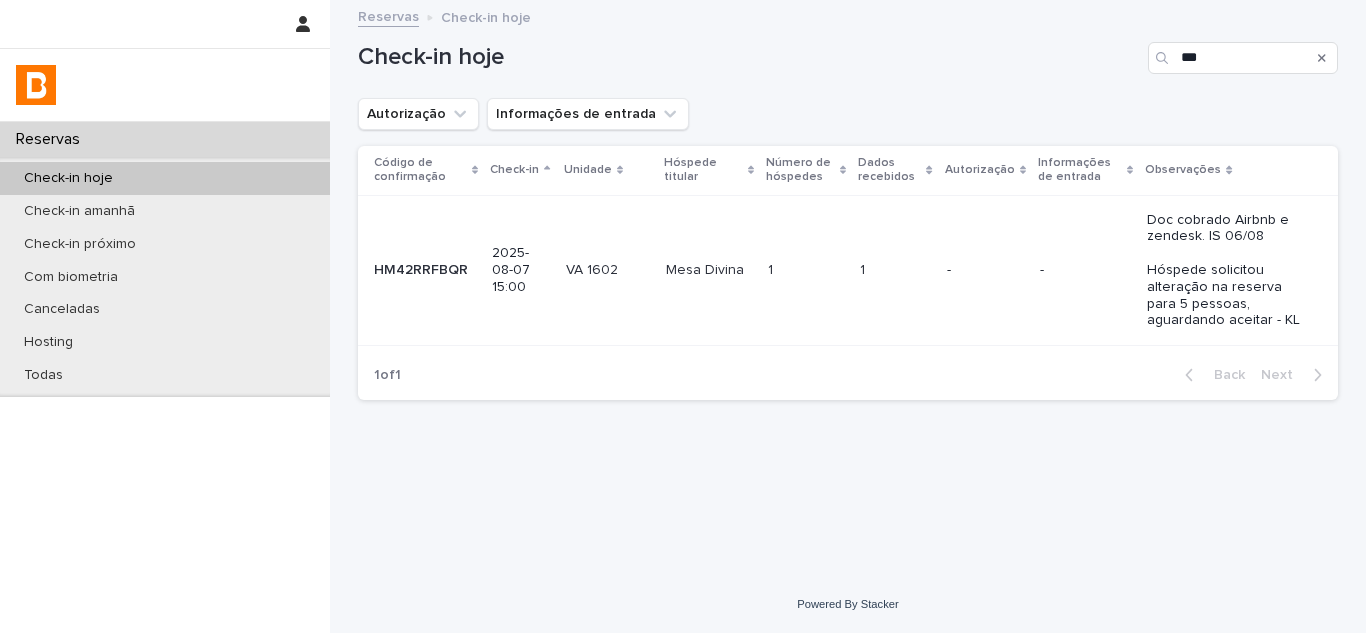 click on "-" at bounding box center [985, 270] 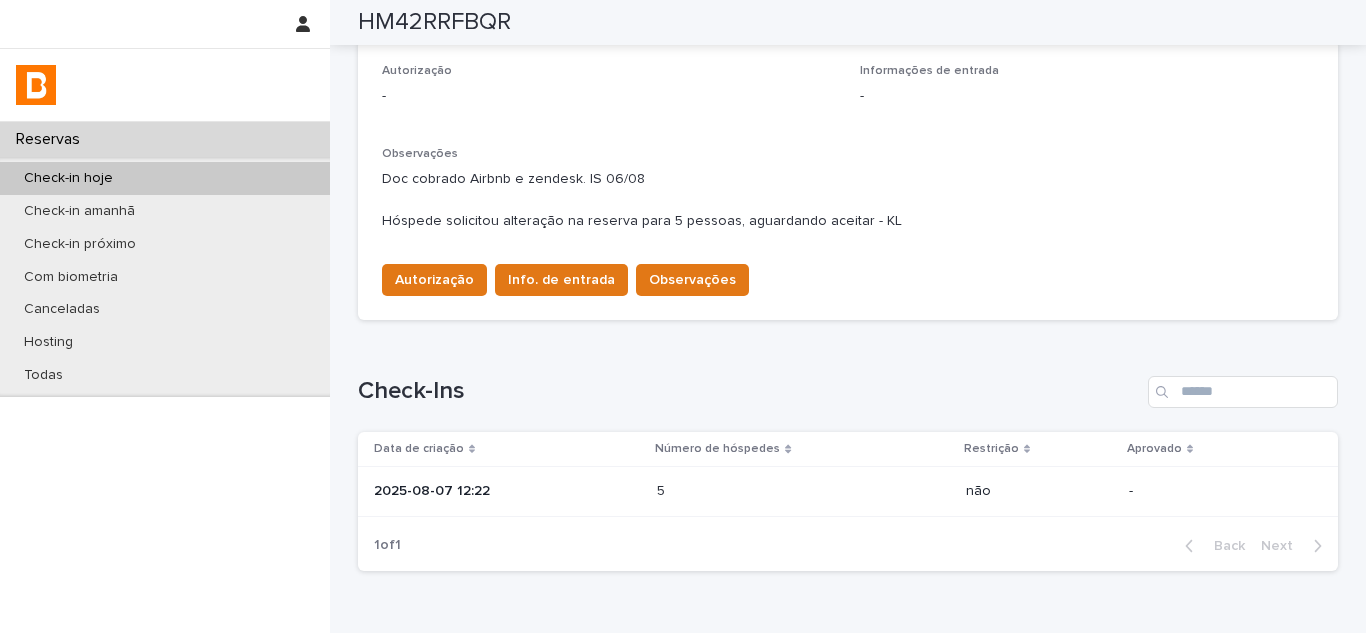 scroll, scrollTop: 617, scrollLeft: 0, axis: vertical 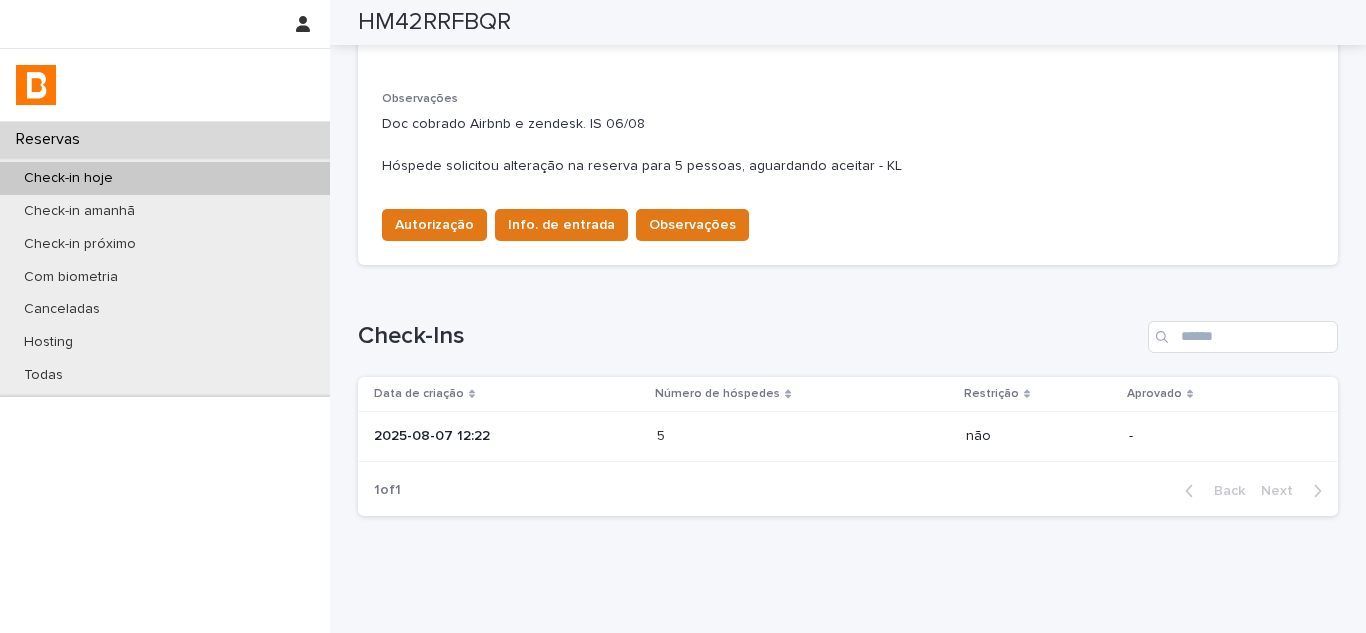 click on "2025-08-07 12:22" at bounding box center [507, 436] 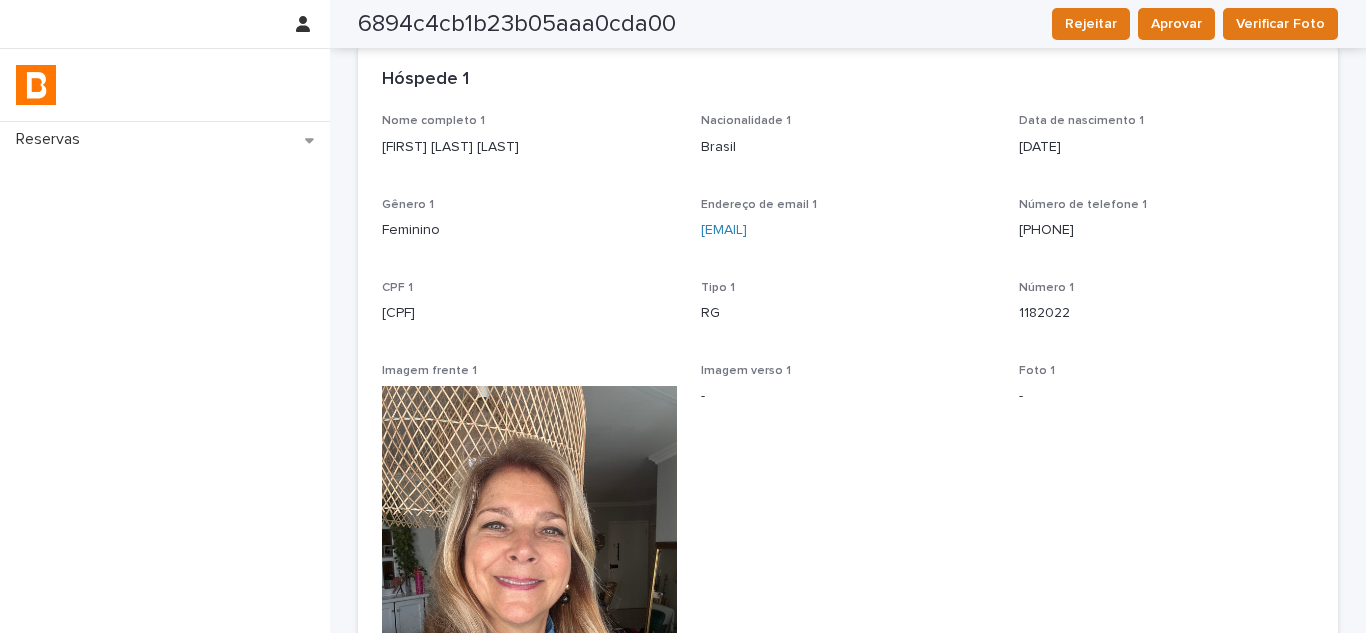 scroll, scrollTop: 0, scrollLeft: 0, axis: both 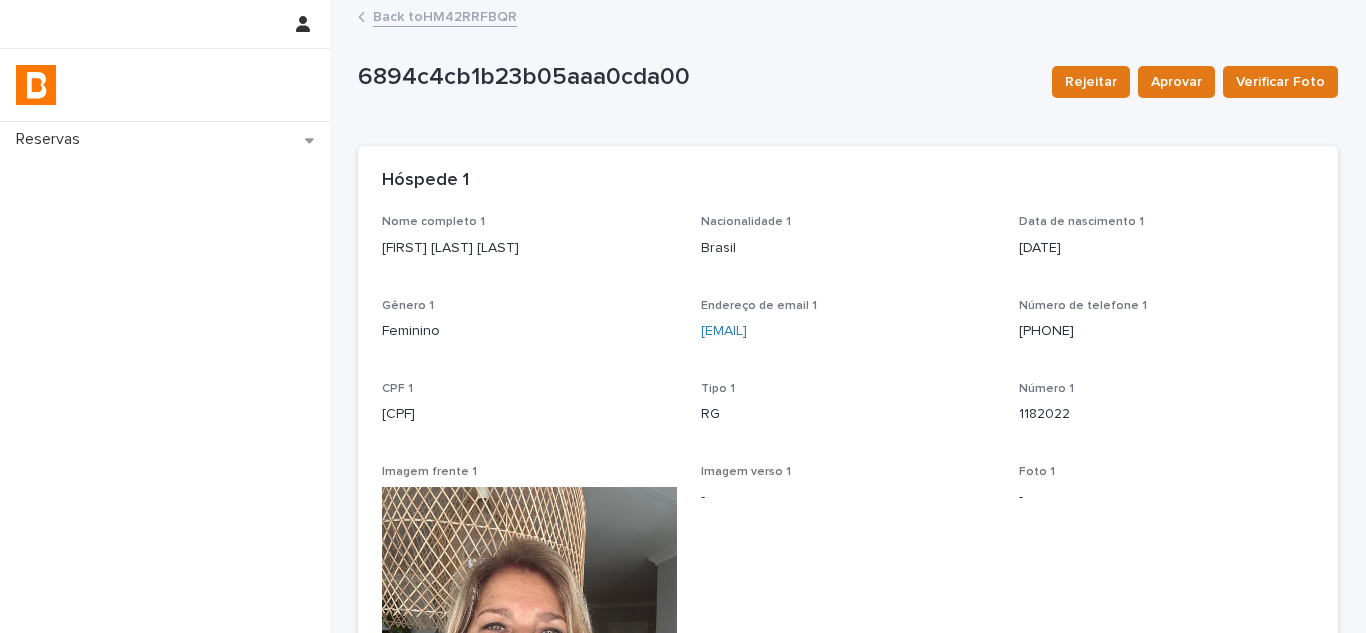 click on "Back to  HM42RRFBQR" at bounding box center [445, 15] 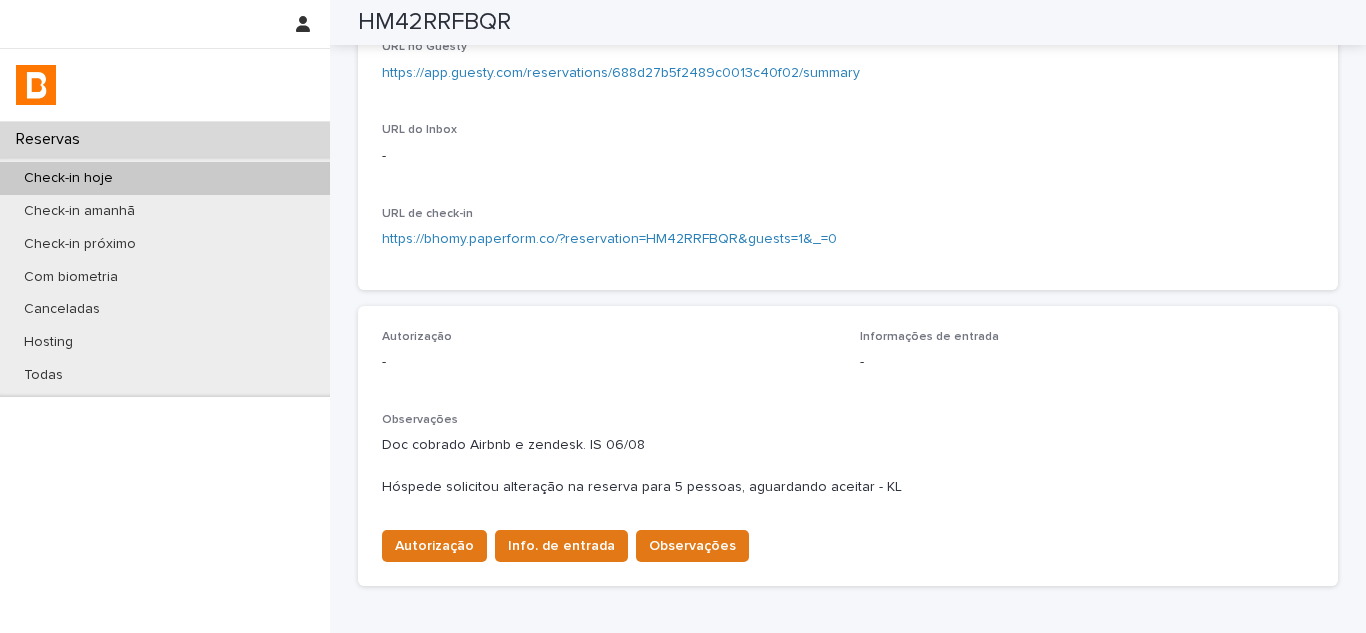 scroll, scrollTop: 73, scrollLeft: 0, axis: vertical 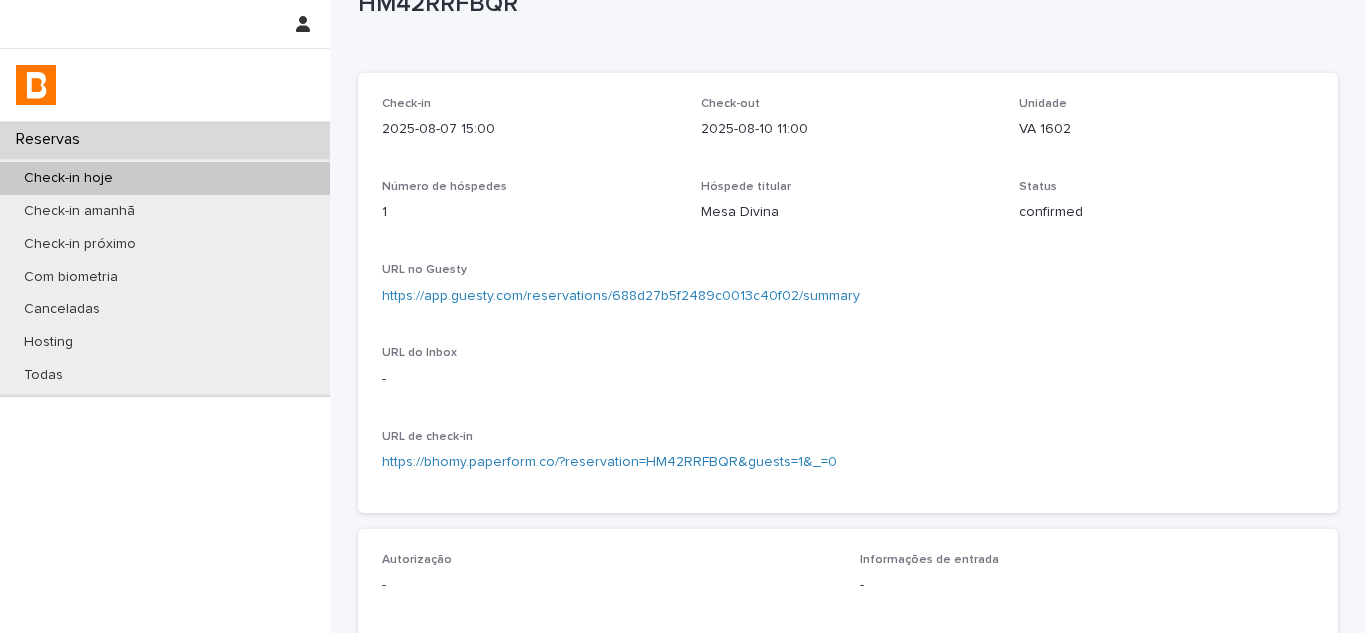 click on "https://app.guesty.com/reservations/688d27b5f2489c0013c40f02/summary" at bounding box center (621, 296) 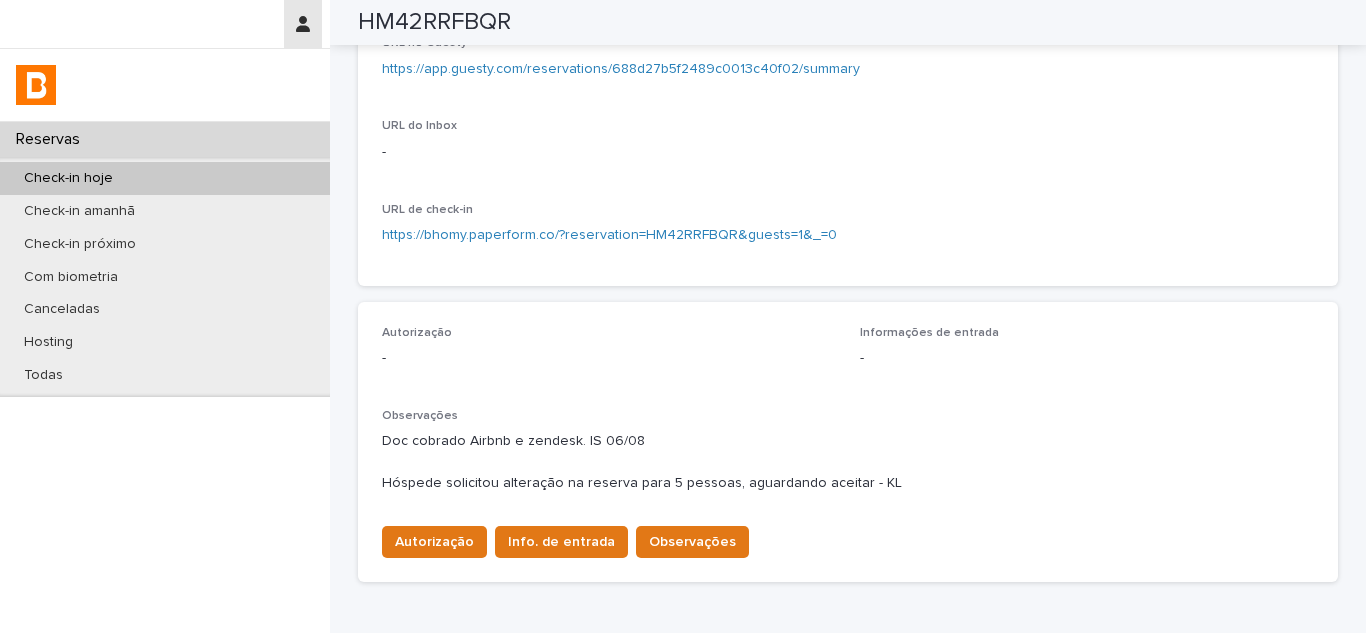 scroll, scrollTop: 273, scrollLeft: 0, axis: vertical 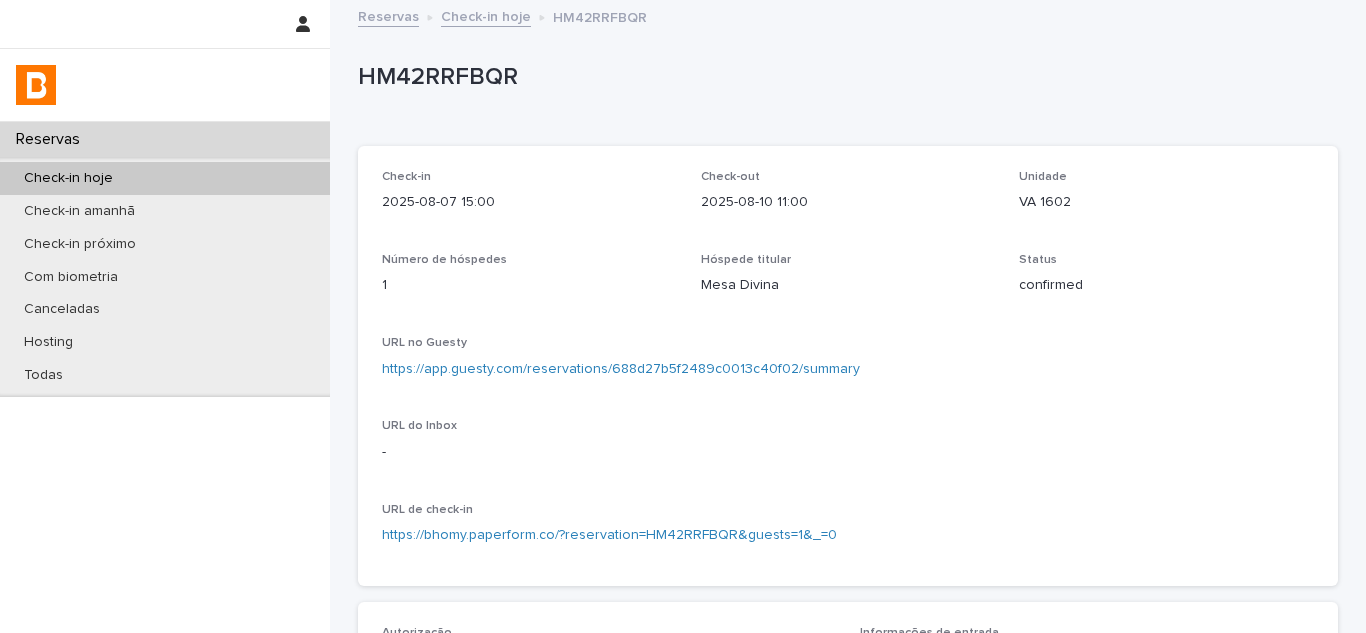 click on "HM42RRFBQR" at bounding box center (844, 75) 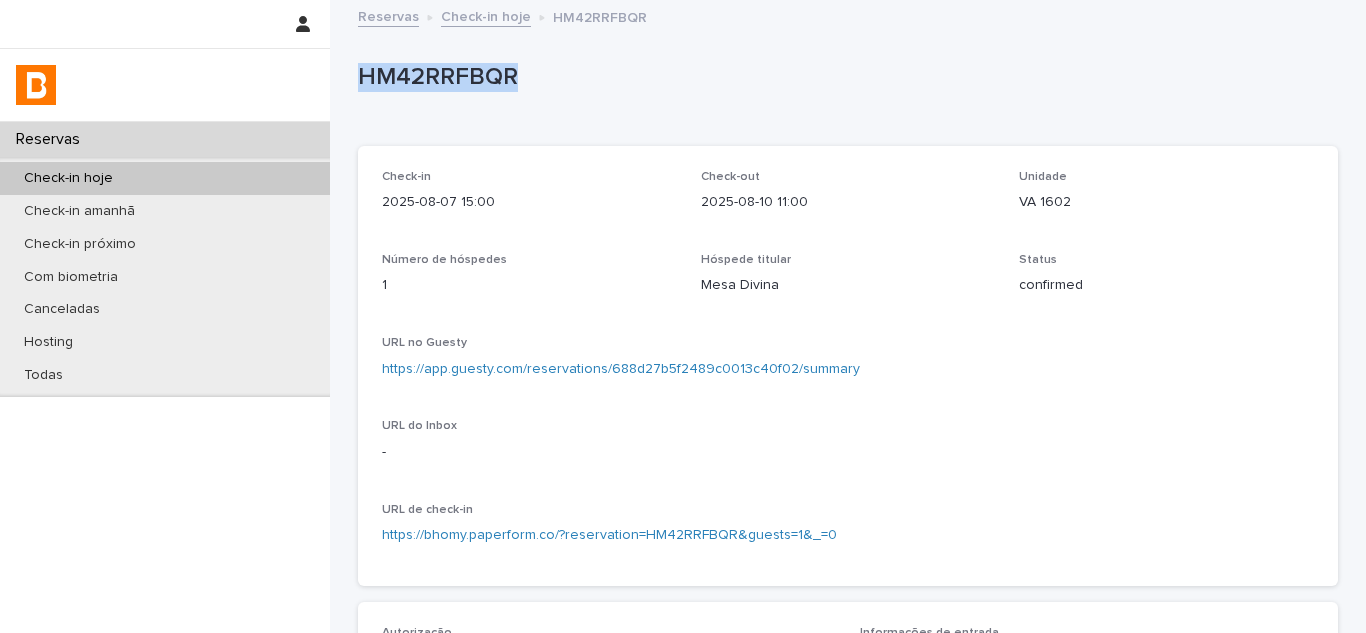 click on "HM42RRFBQR" at bounding box center (844, 77) 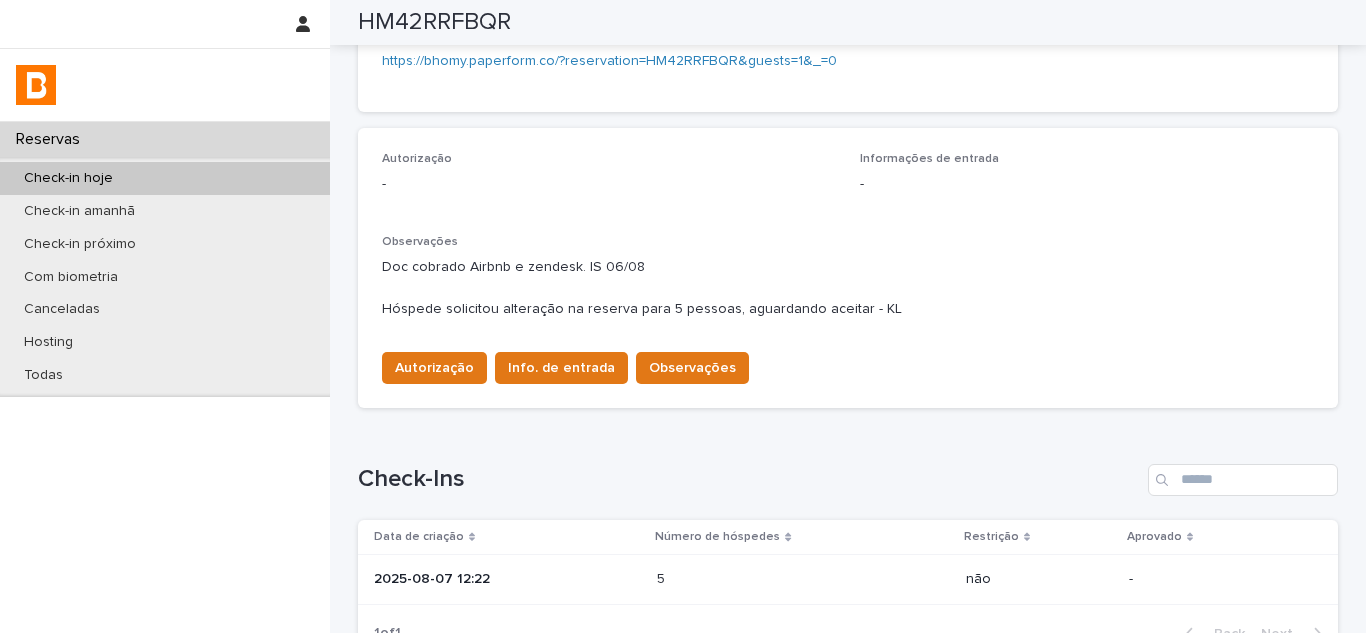 scroll, scrollTop: 473, scrollLeft: 0, axis: vertical 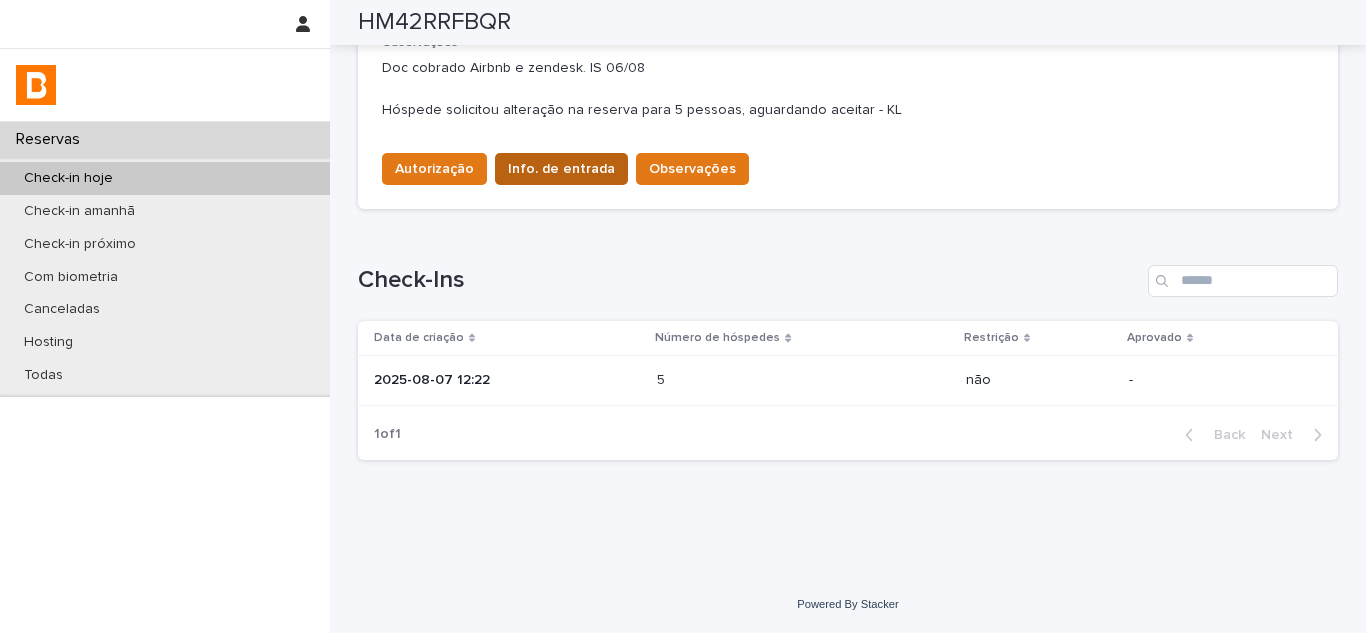 click on "2025-08-07 12:22" at bounding box center (507, 380) 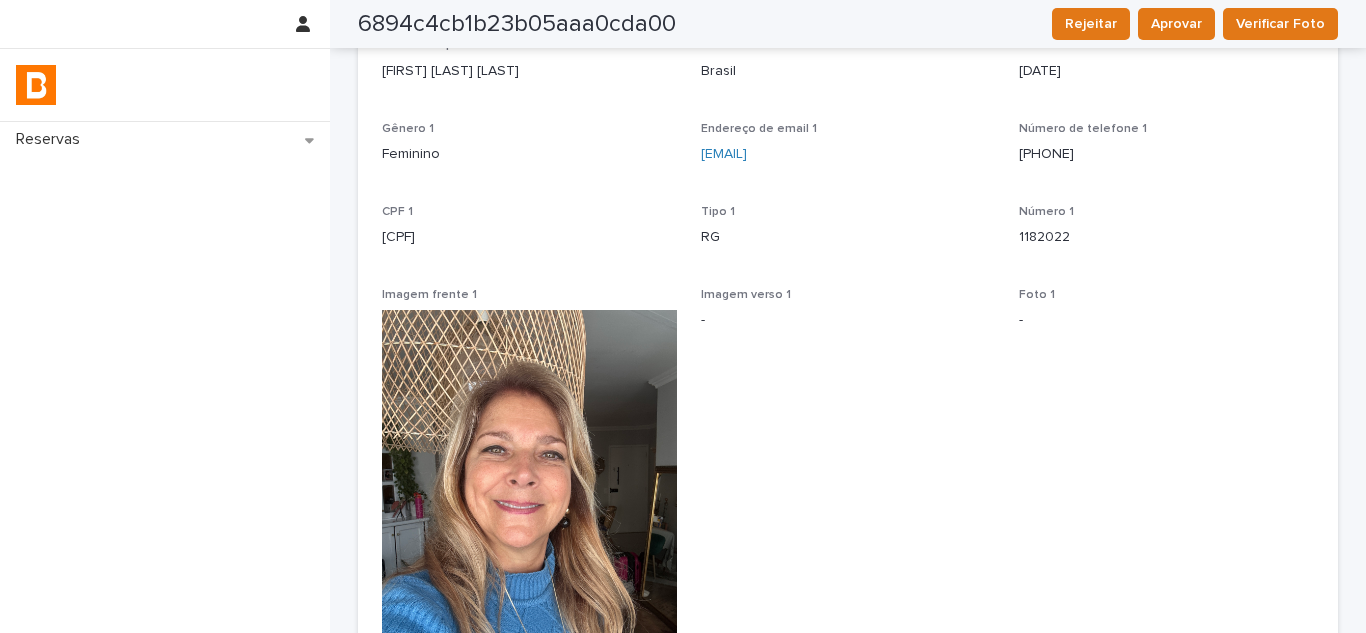 scroll, scrollTop: 0, scrollLeft: 0, axis: both 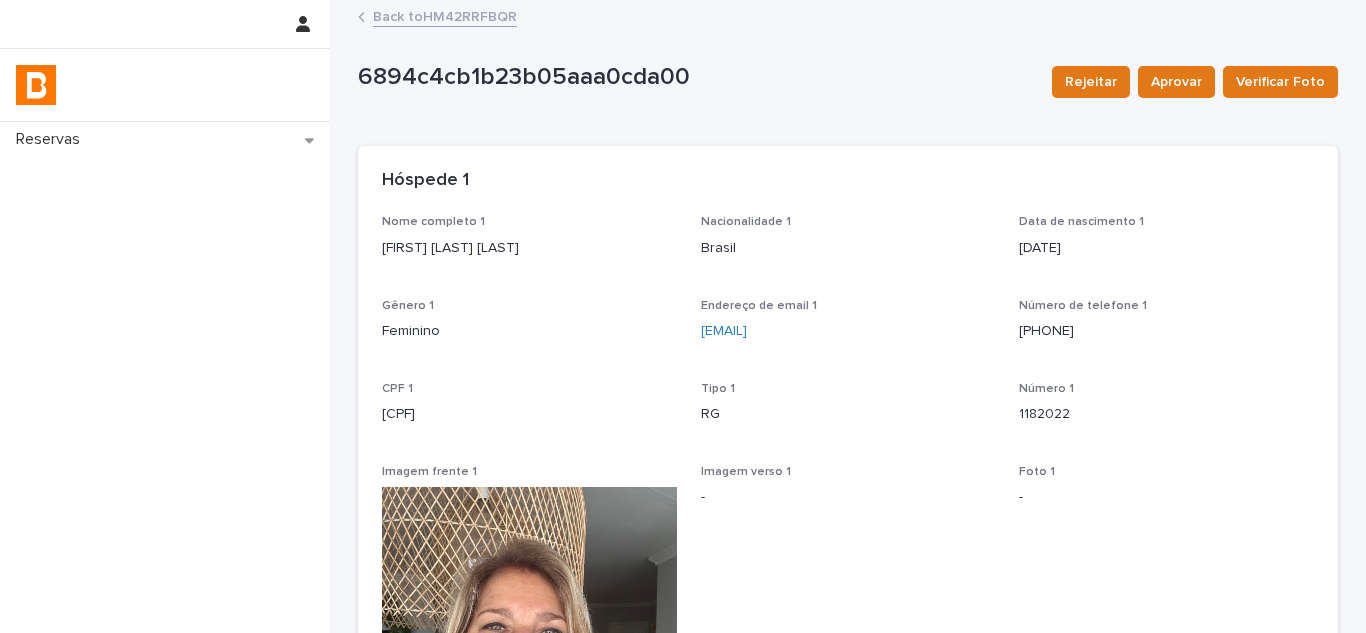 drag, startPoint x: 535, startPoint y: 263, endPoint x: 323, endPoint y: 276, distance: 212.39821 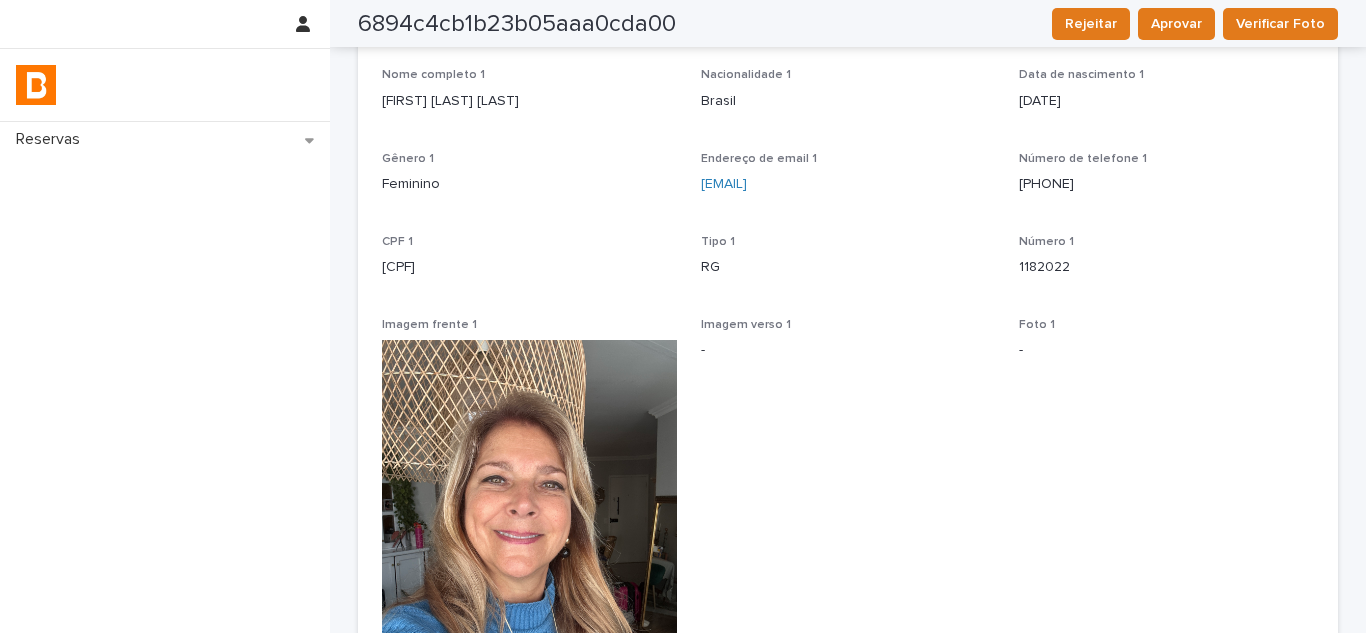 scroll, scrollTop: 0, scrollLeft: 0, axis: both 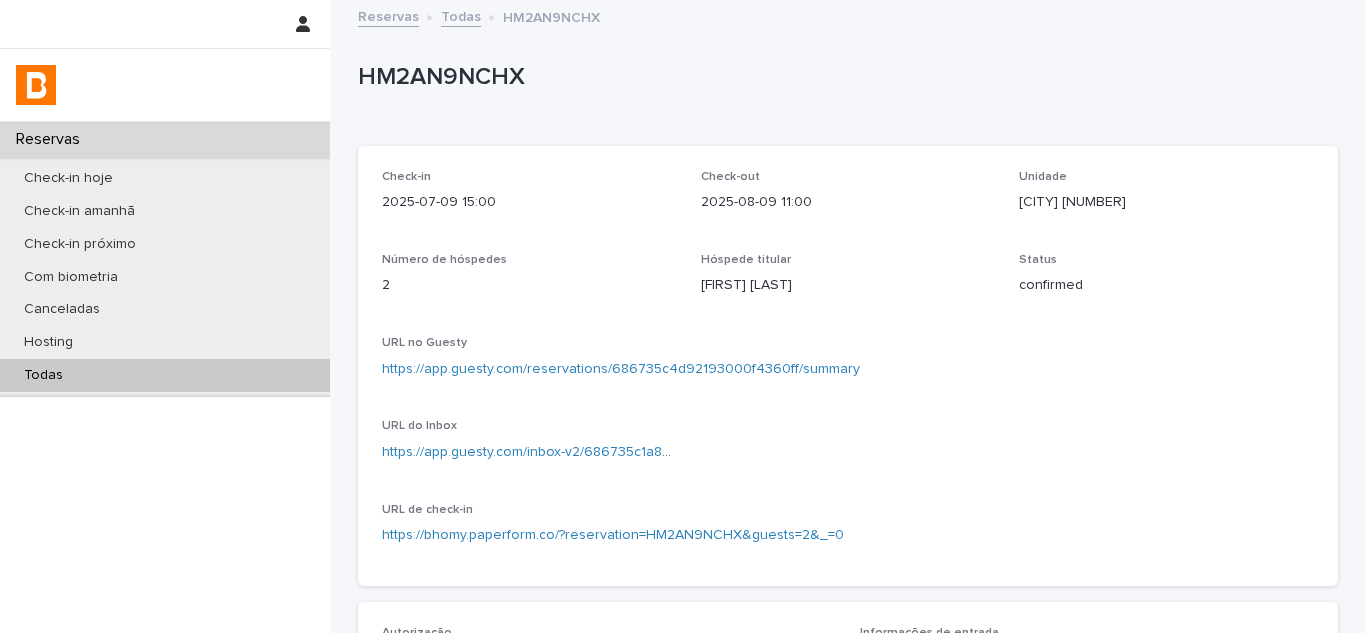 click on "Todas" at bounding box center (165, 375) 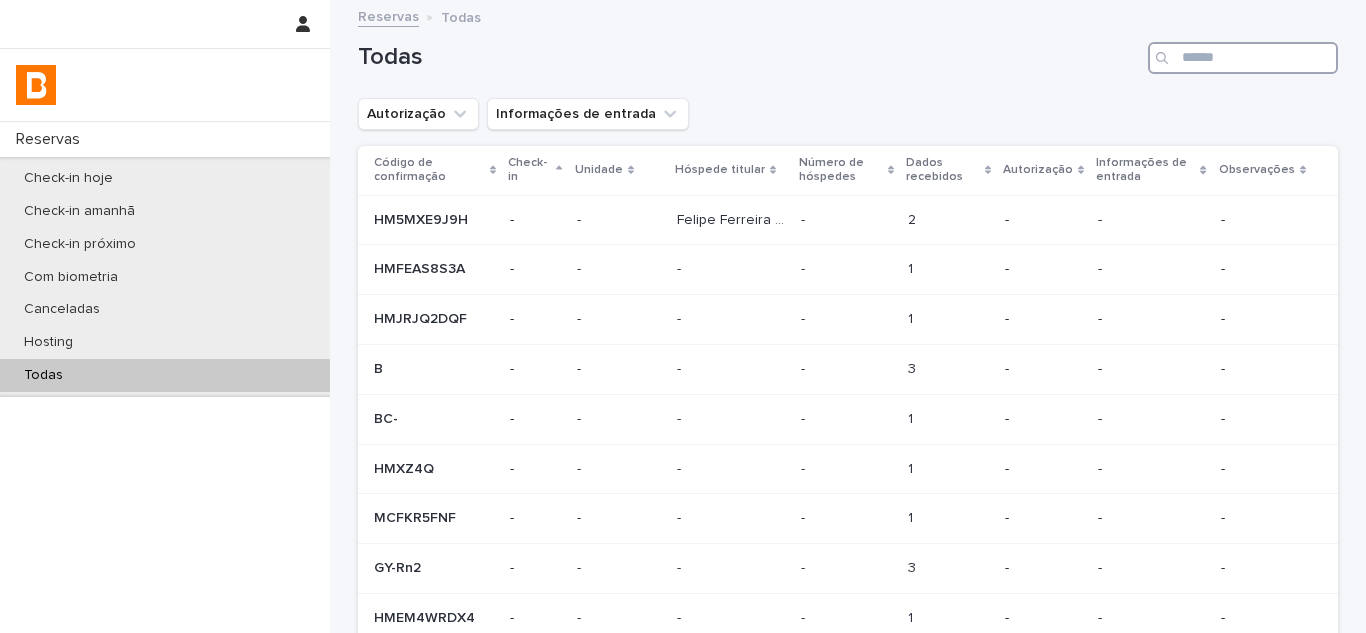 click at bounding box center [1243, 58] 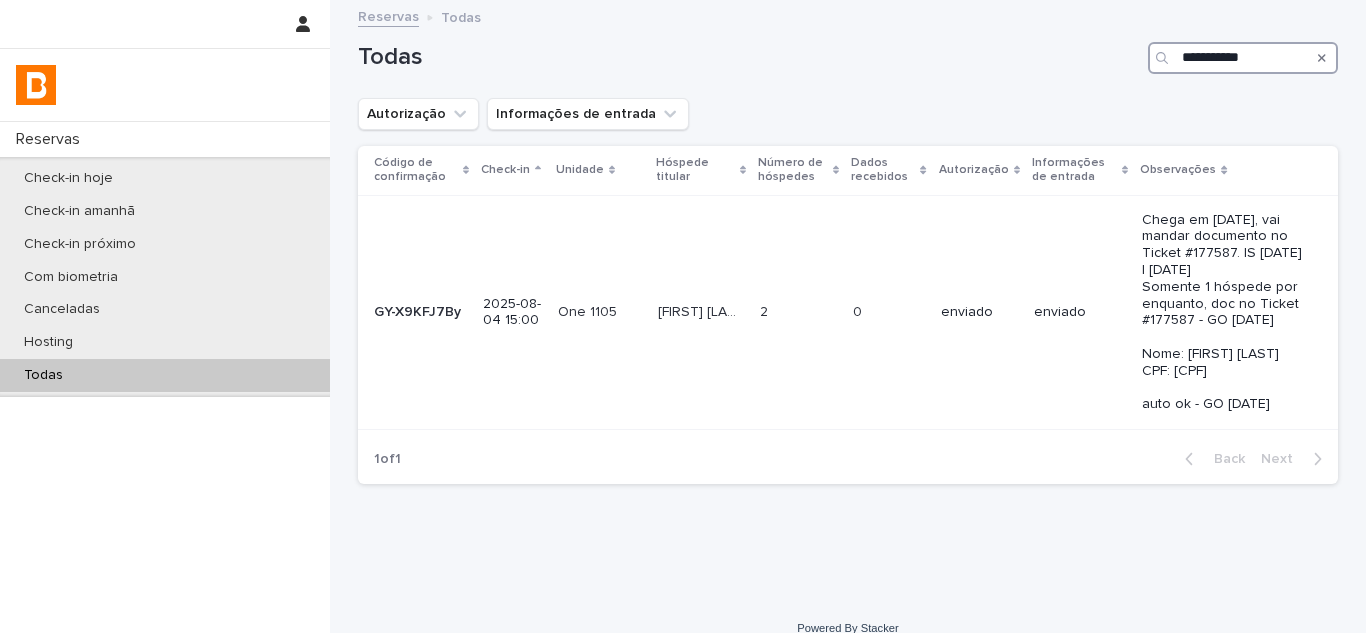 type on "**********" 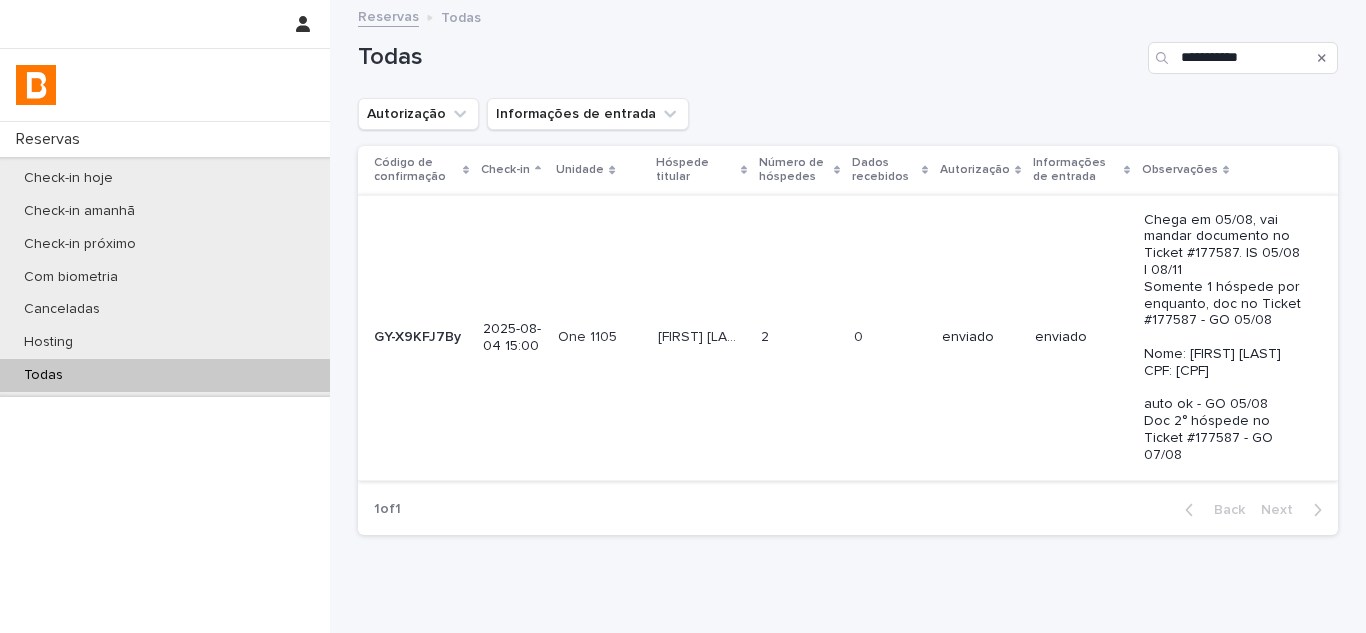 scroll, scrollTop: 0, scrollLeft: 0, axis: both 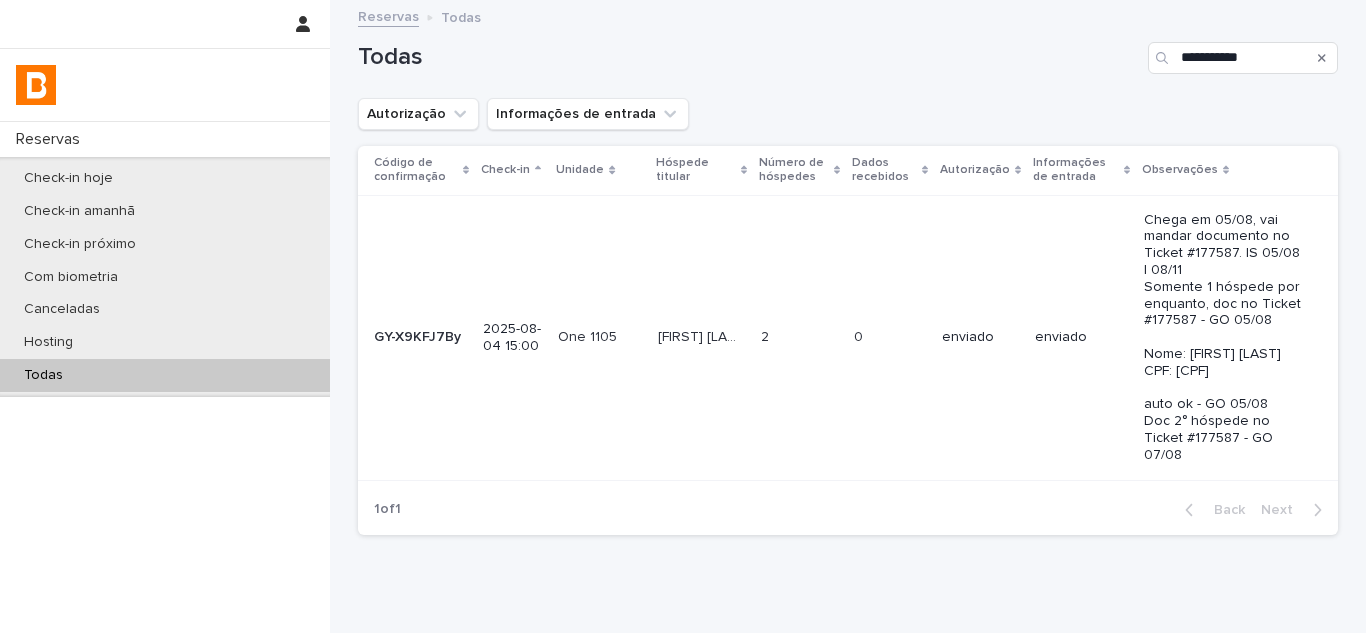 click on "[FIRST] [LAST] [FIRST] [LAST]" at bounding box center [701, 337] 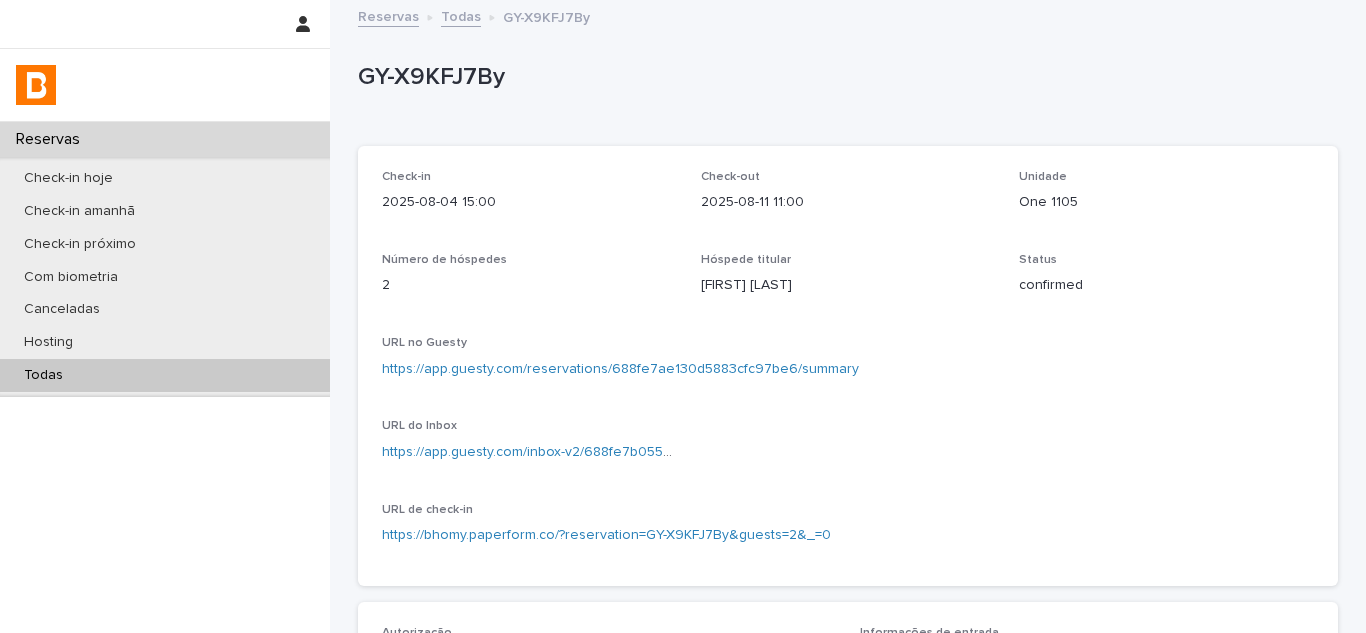 scroll, scrollTop: 600, scrollLeft: 0, axis: vertical 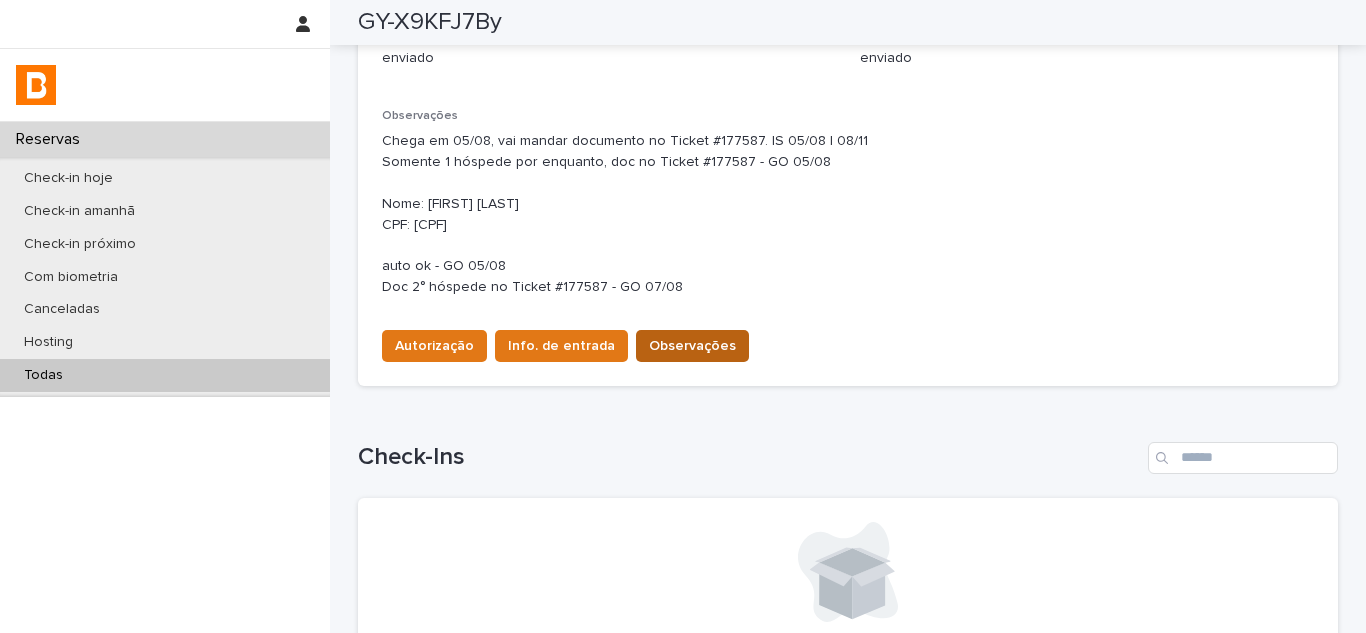 click on "Observações" at bounding box center [692, 346] 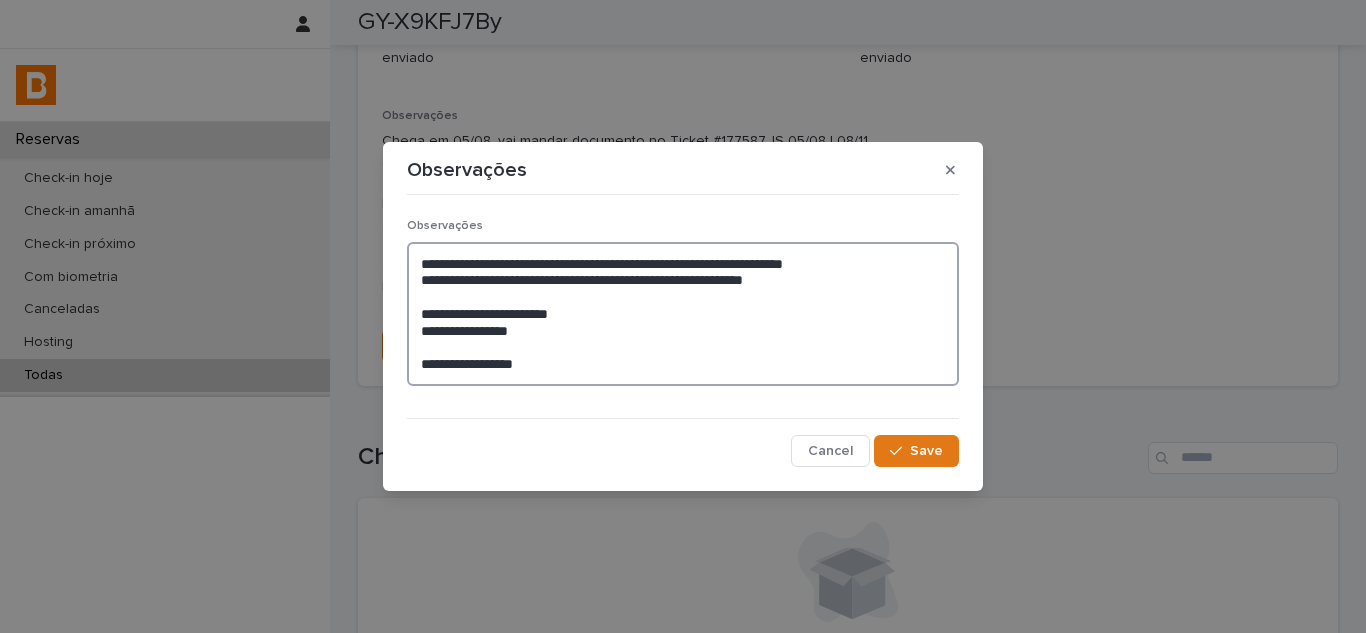 click on "**********" at bounding box center [683, 314] 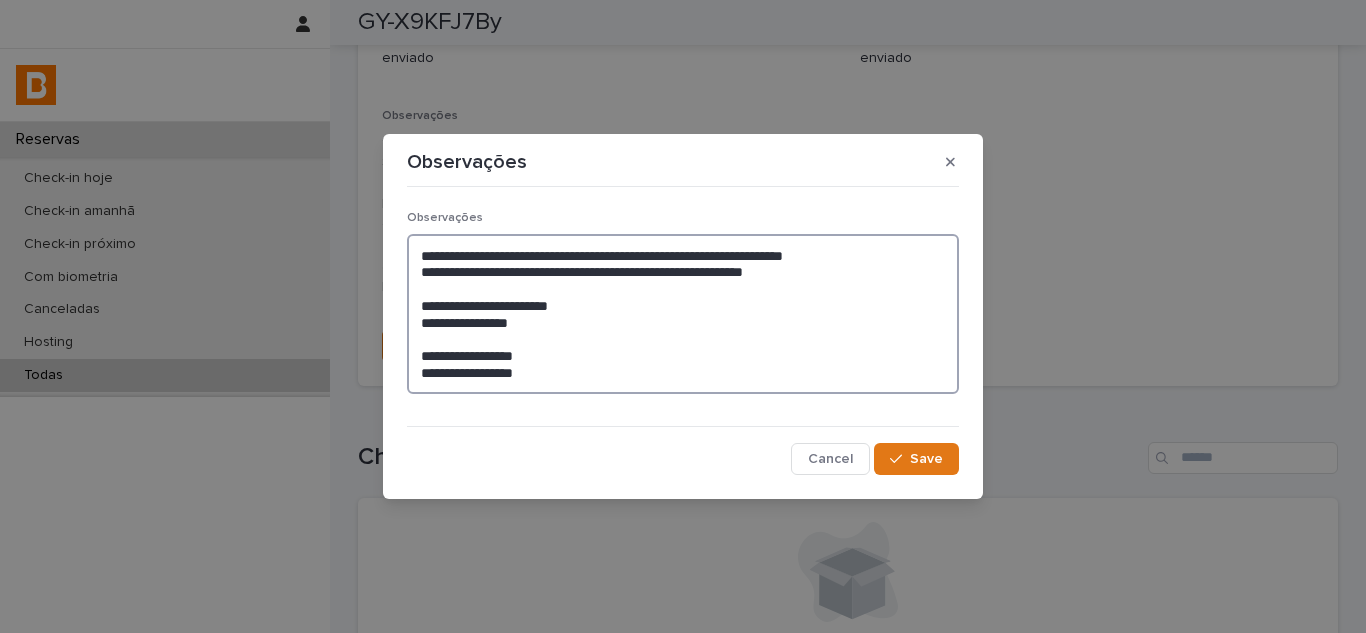 paste on "**********" 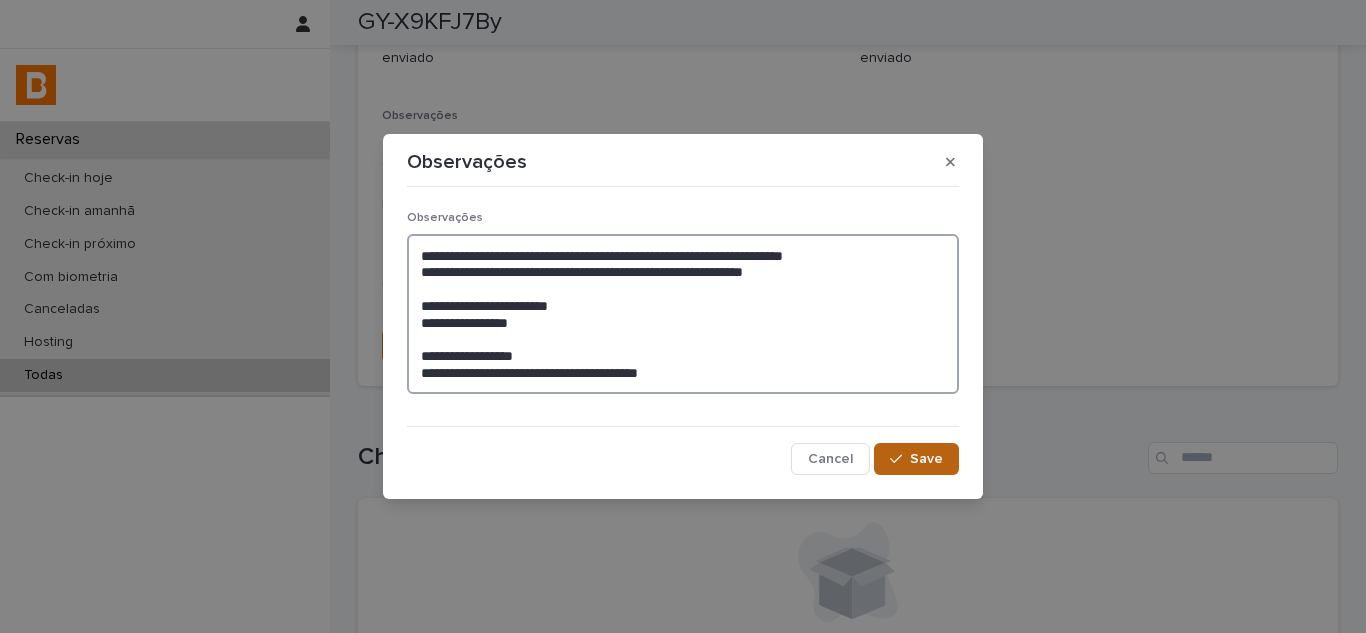 type on "**********" 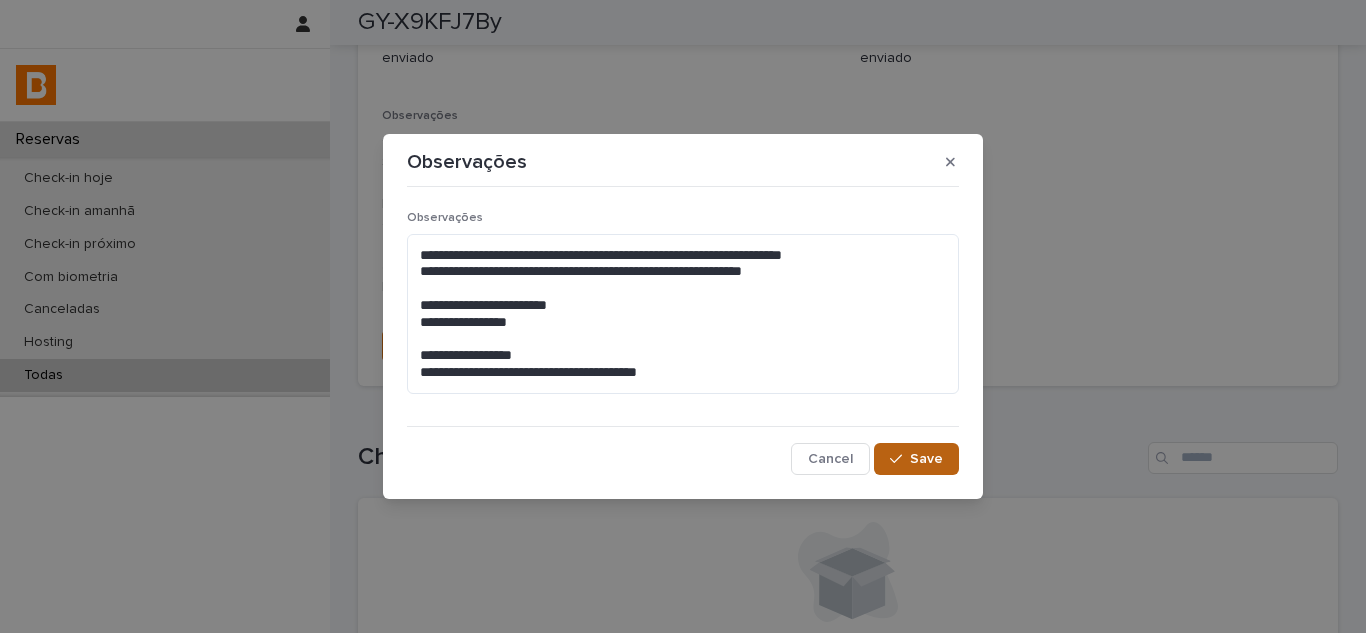 click on "Save" at bounding box center [916, 459] 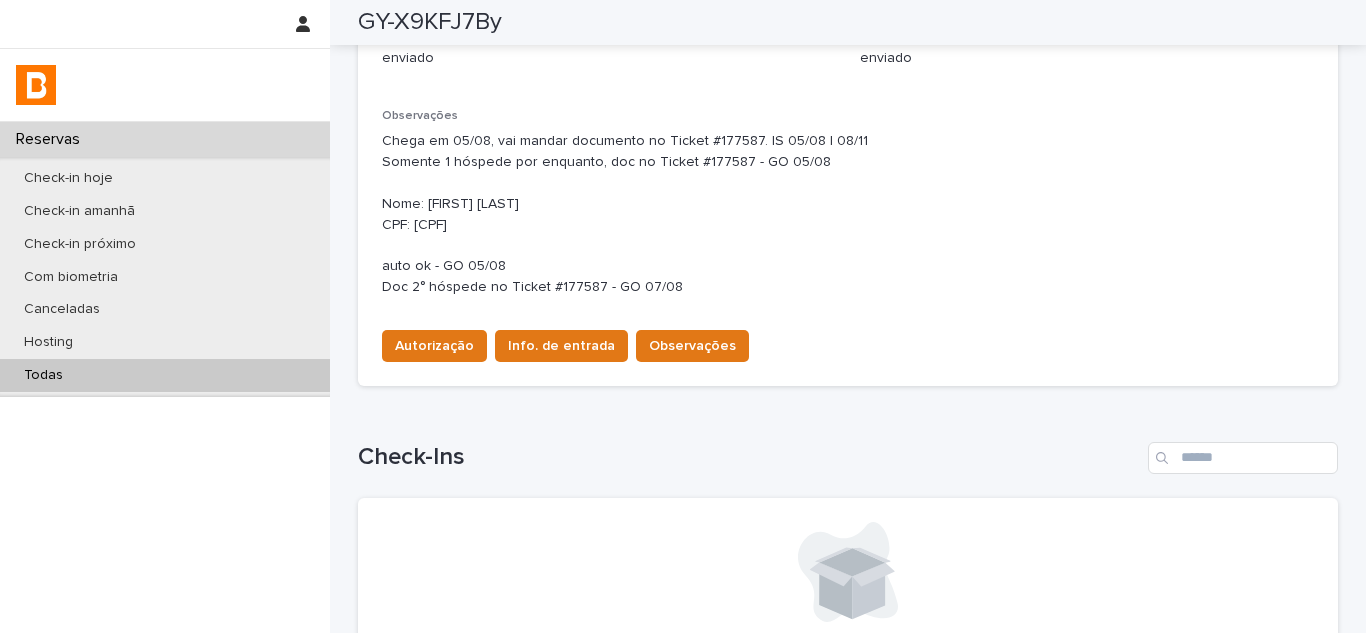 scroll, scrollTop: 610, scrollLeft: 0, axis: vertical 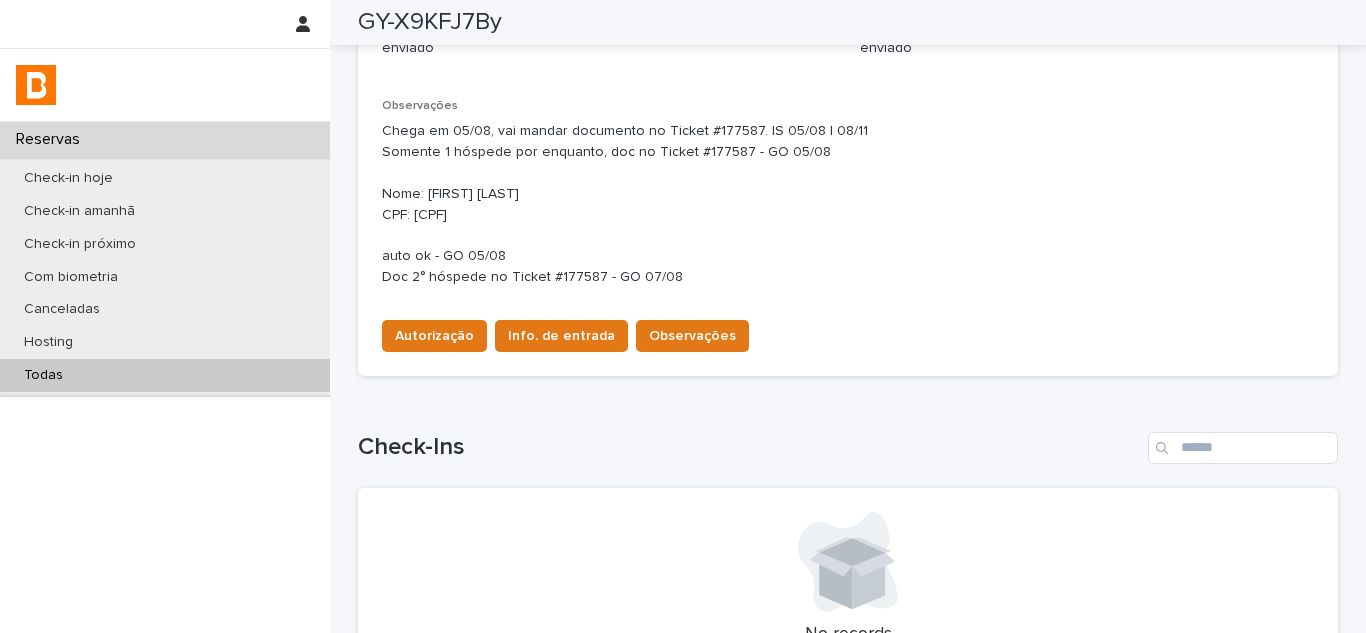 click on "Todas" at bounding box center [165, 375] 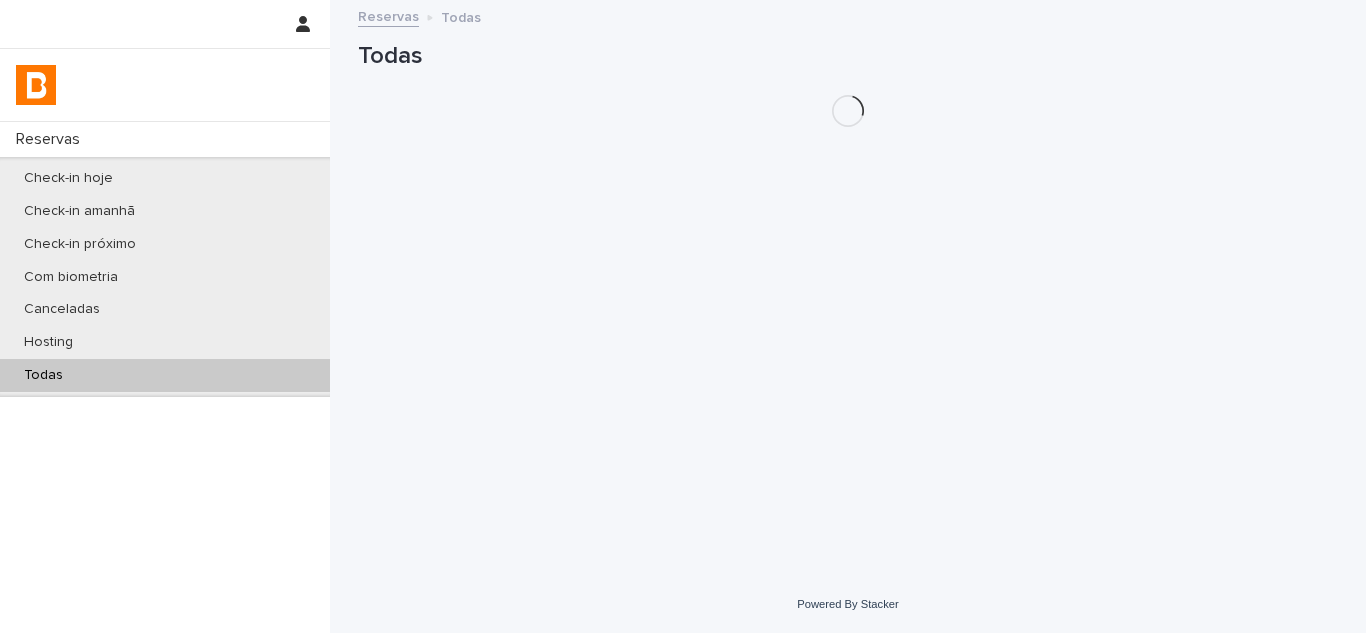 scroll, scrollTop: 0, scrollLeft: 0, axis: both 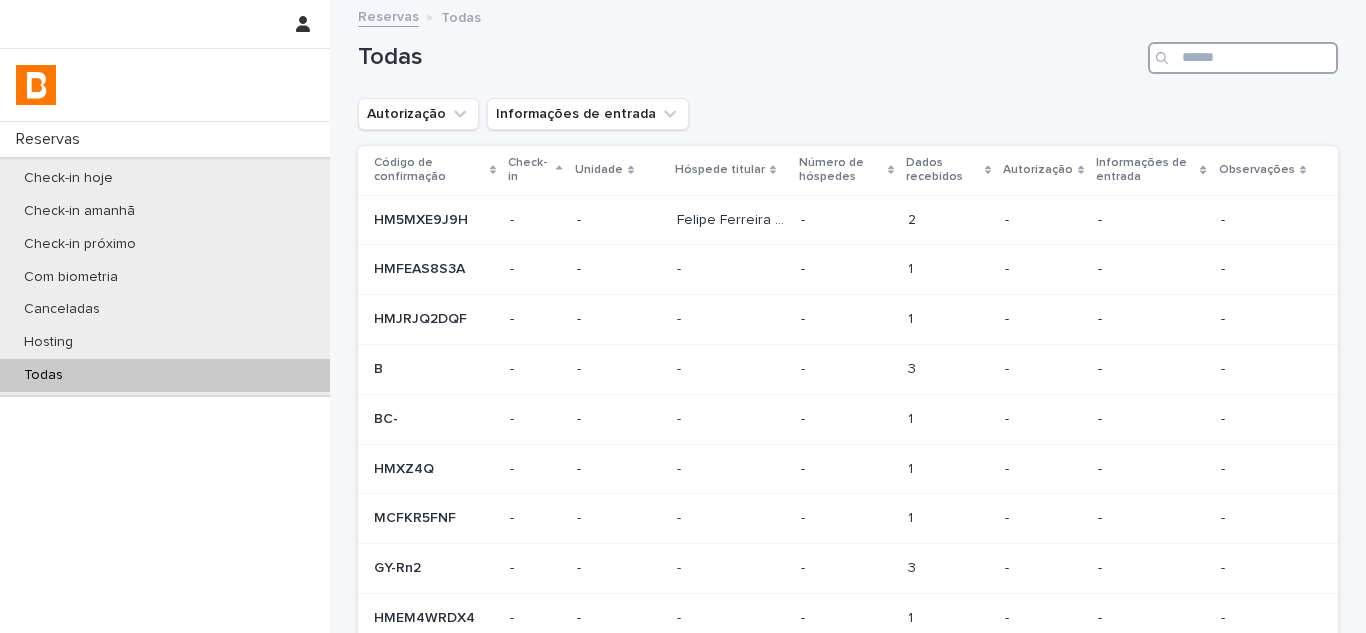 click at bounding box center (1243, 58) 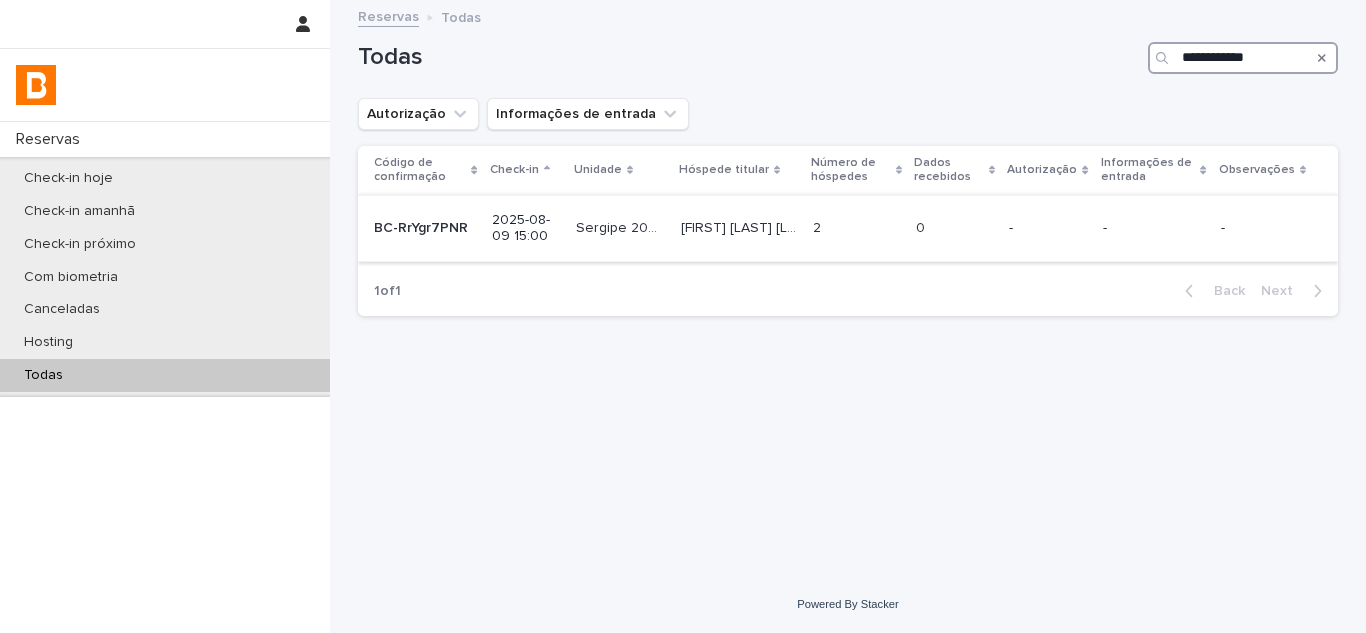 type on "**********" 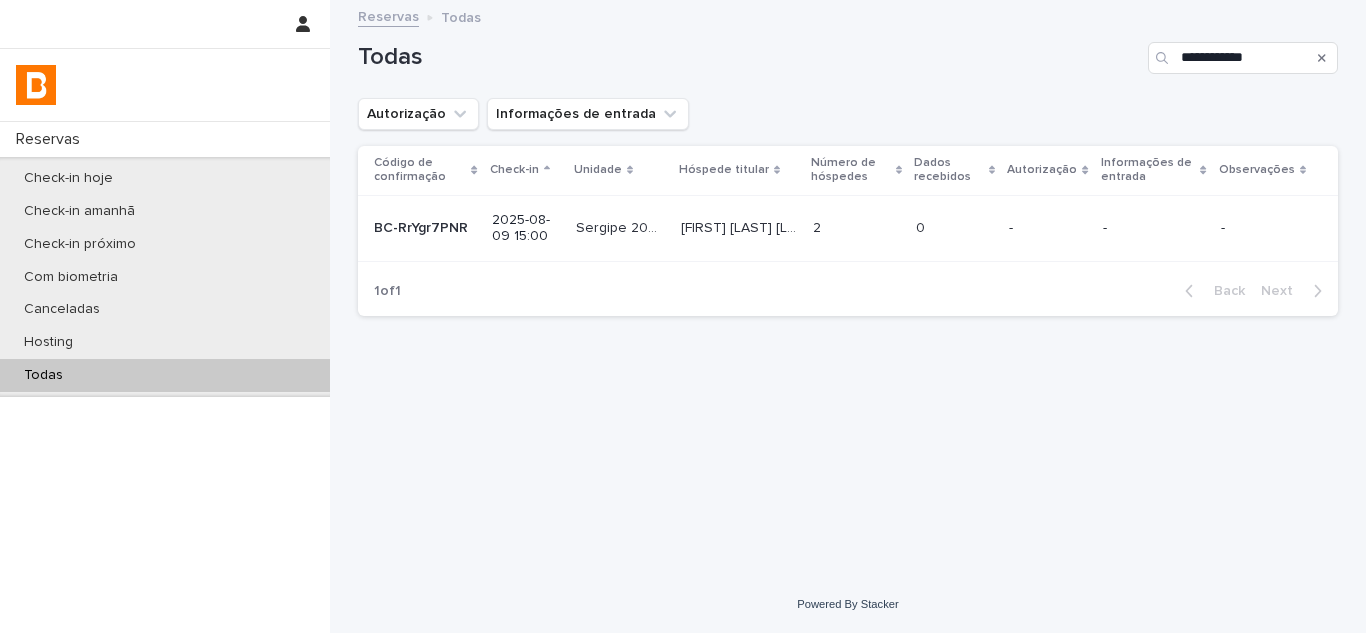 click on "-" at bounding box center [1047, 228] 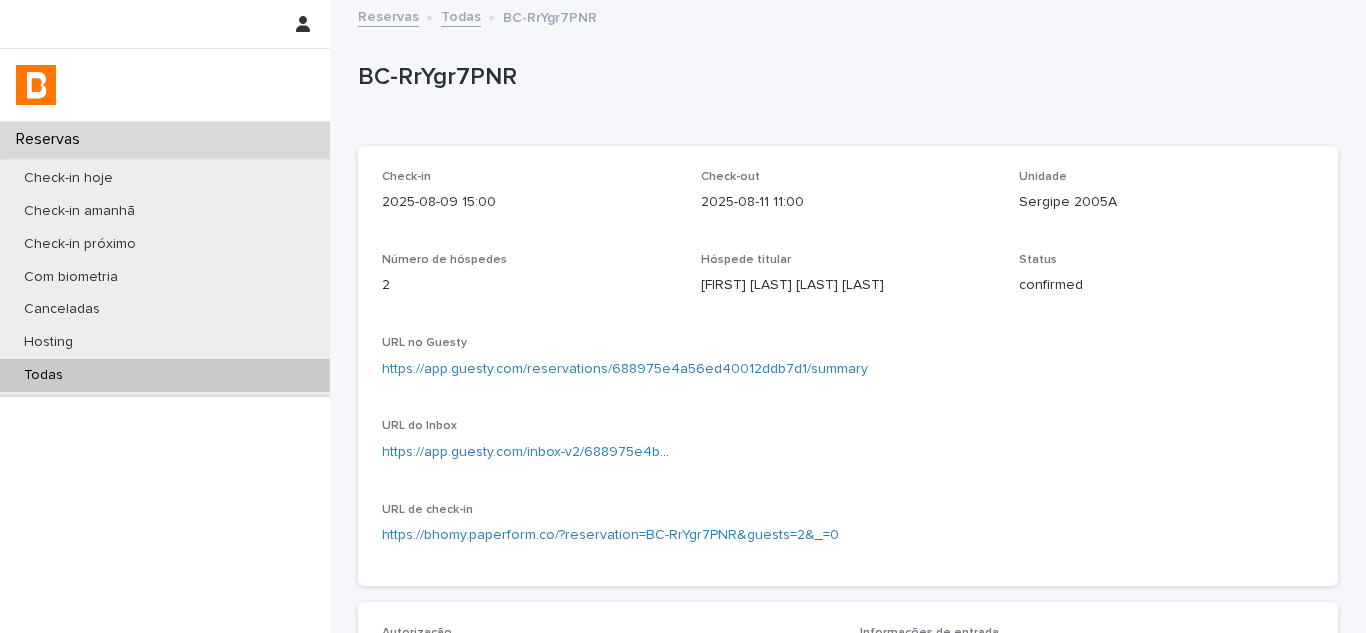 click on "https://app.guesty.com/inbox-v2/688975e4bb528100128cda5c?reservationId=688975e4a56ed40012ddb7d1" at bounding box center (529, 452) 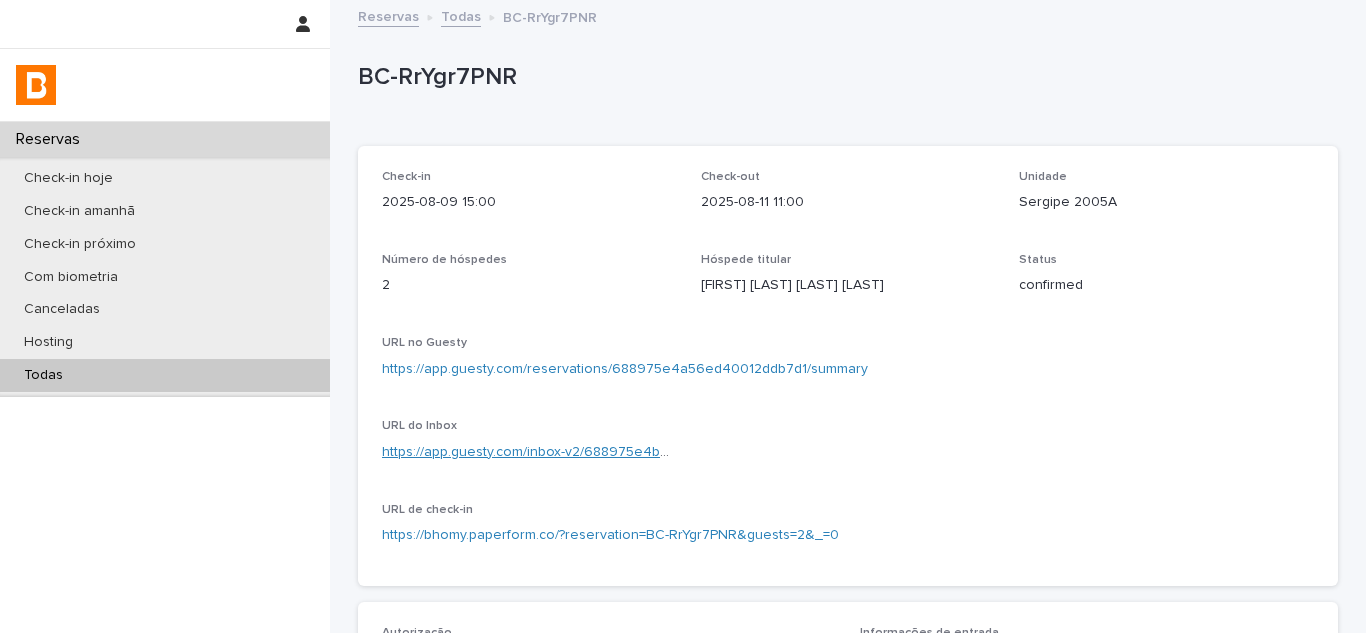 click on "https://app.guesty.com/inbox-v2/688975e4bb528100128cda5c?reservationId=688975e4a56ed40012ddb7d1" at bounding box center [724, 452] 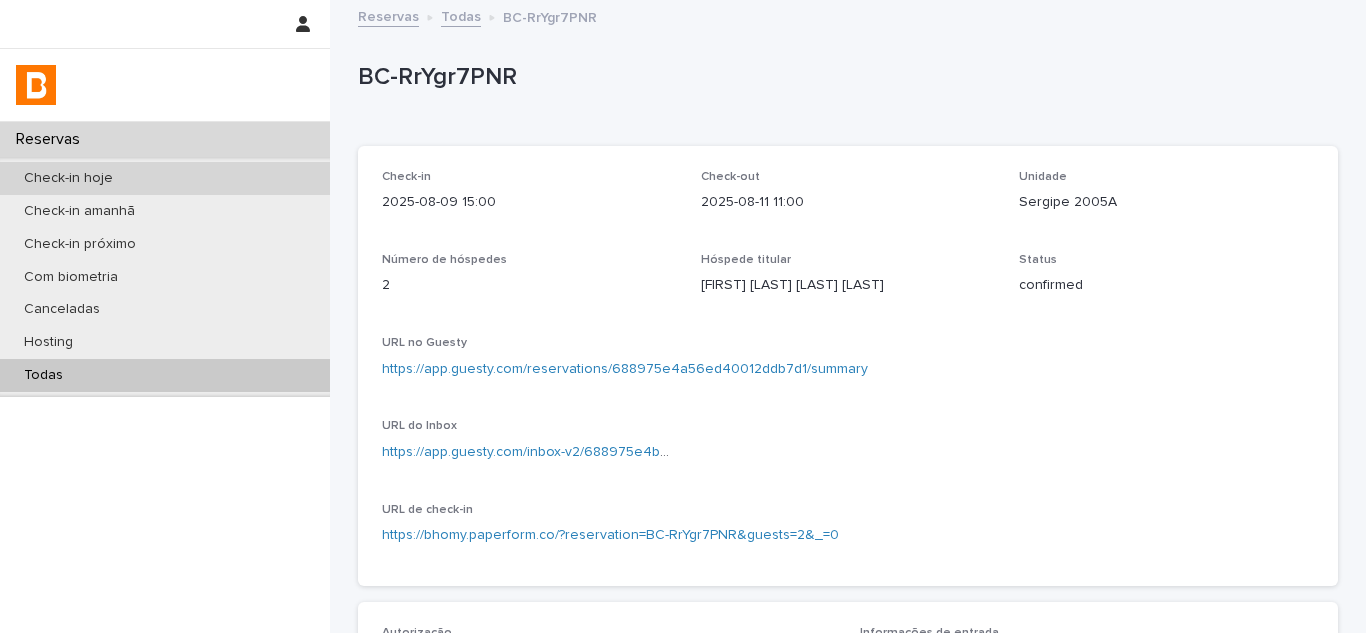 click on "Check-in hoje" at bounding box center [165, 178] 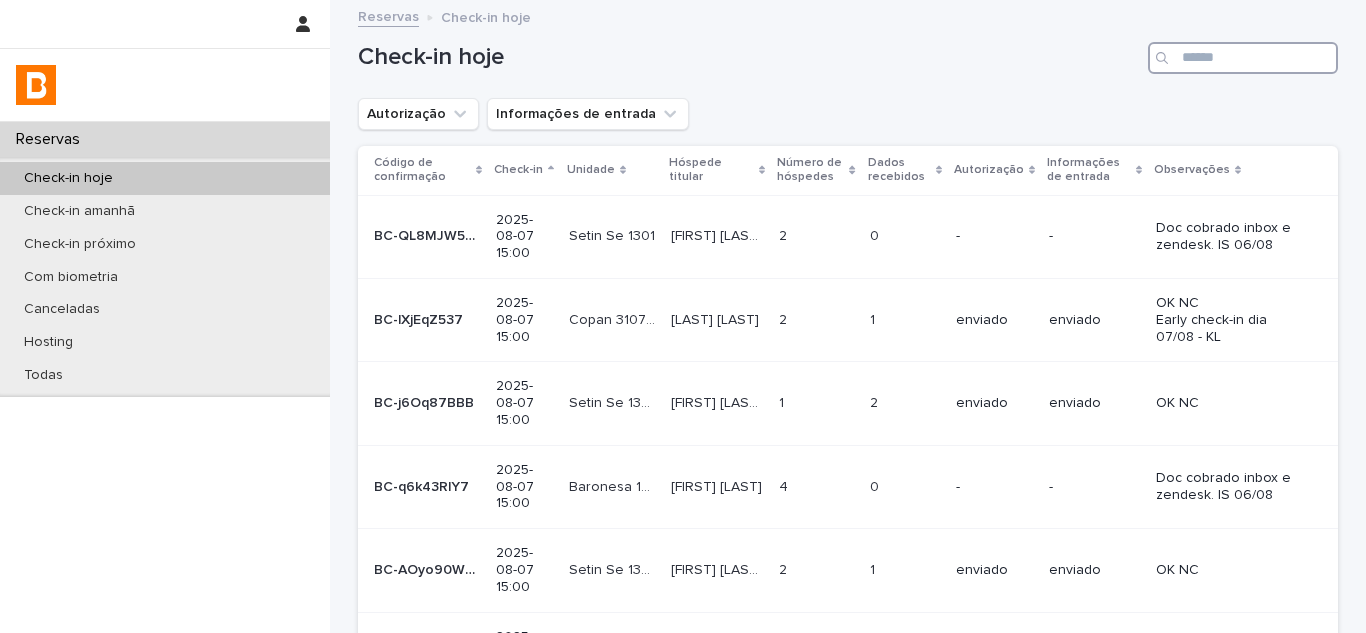 click at bounding box center [1243, 58] 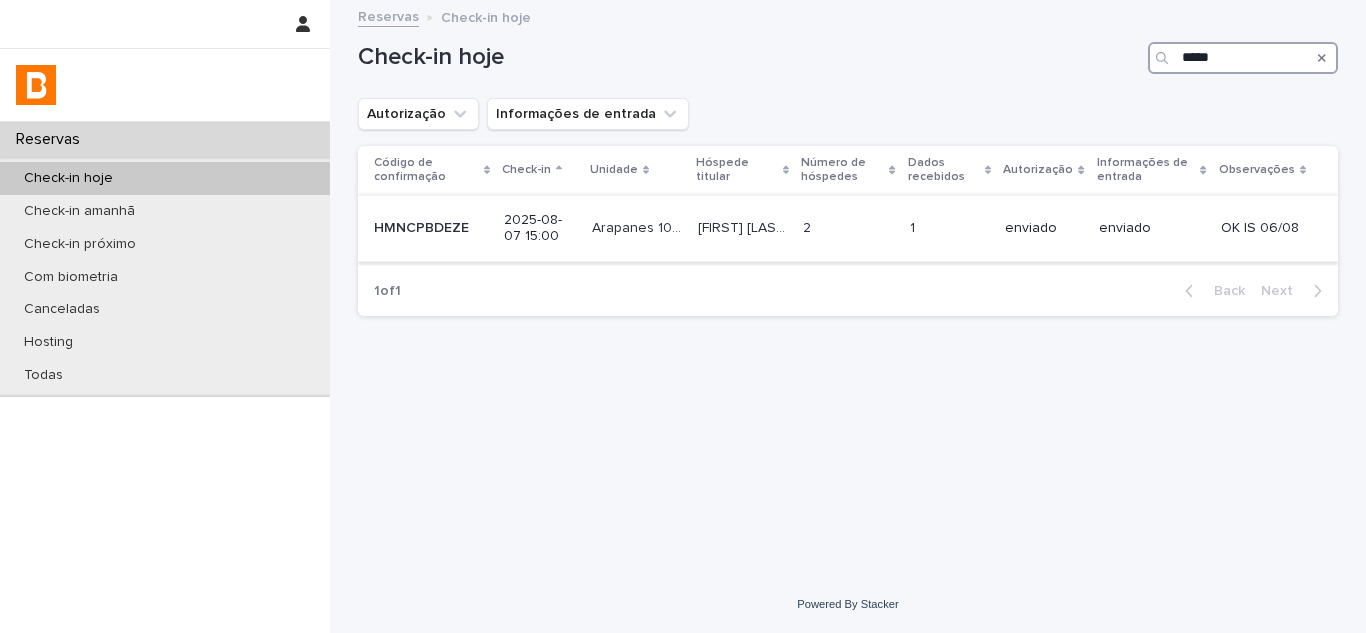 type on "*****" 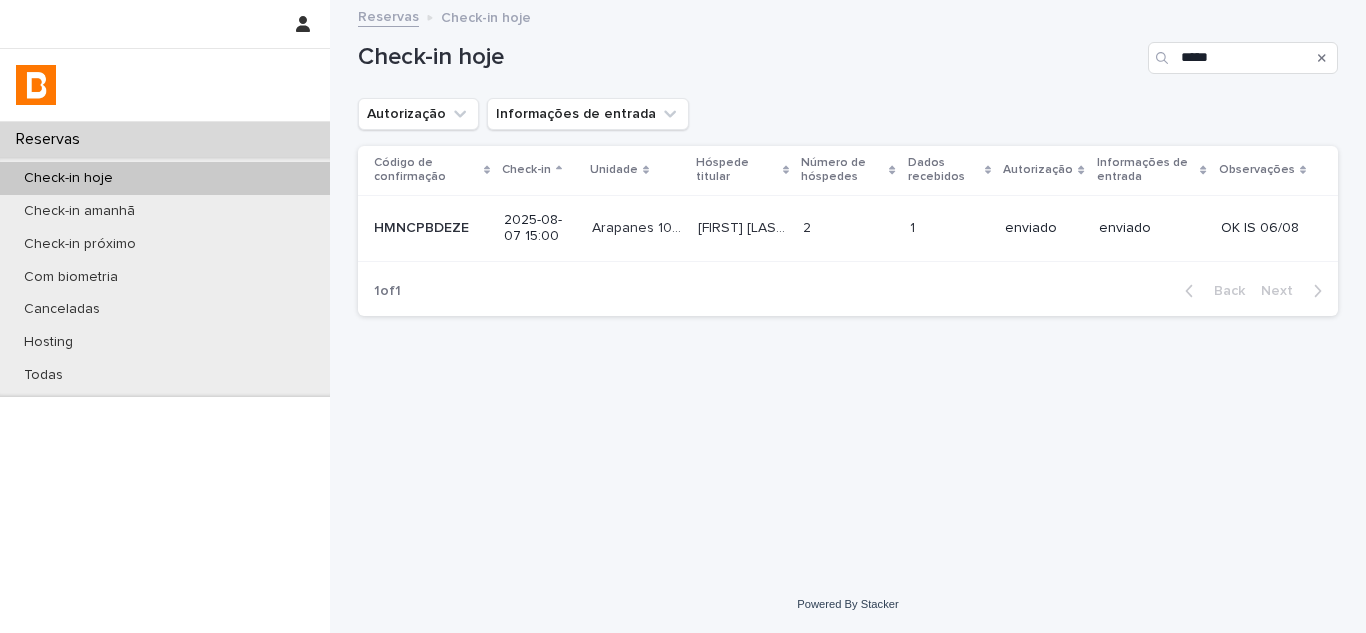 click at bounding box center [848, 228] 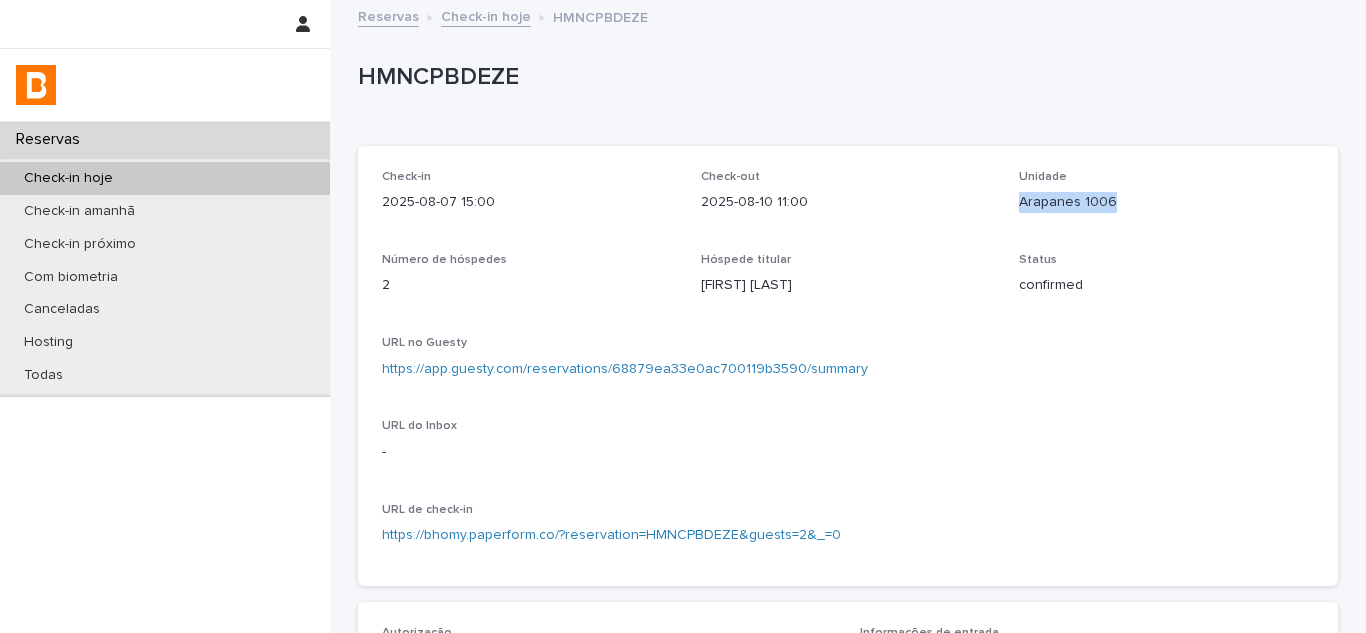 drag, startPoint x: 1010, startPoint y: 218, endPoint x: 1143, endPoint y: 214, distance: 133.06013 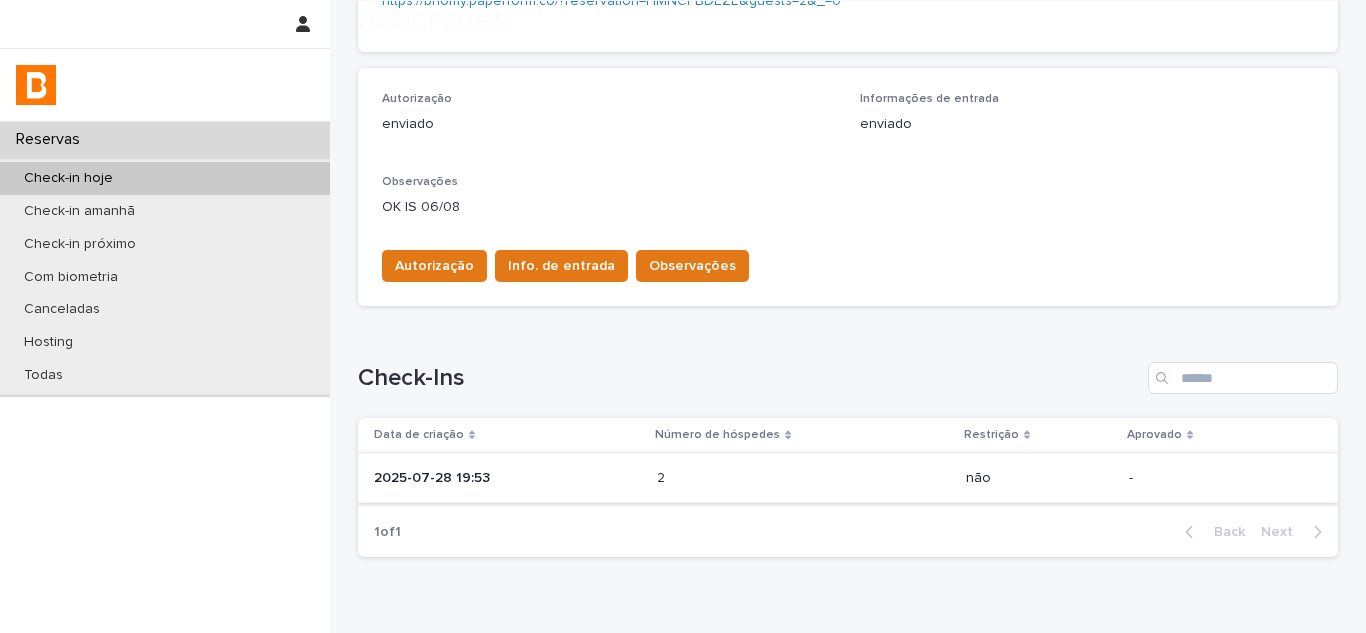 scroll, scrollTop: 631, scrollLeft: 0, axis: vertical 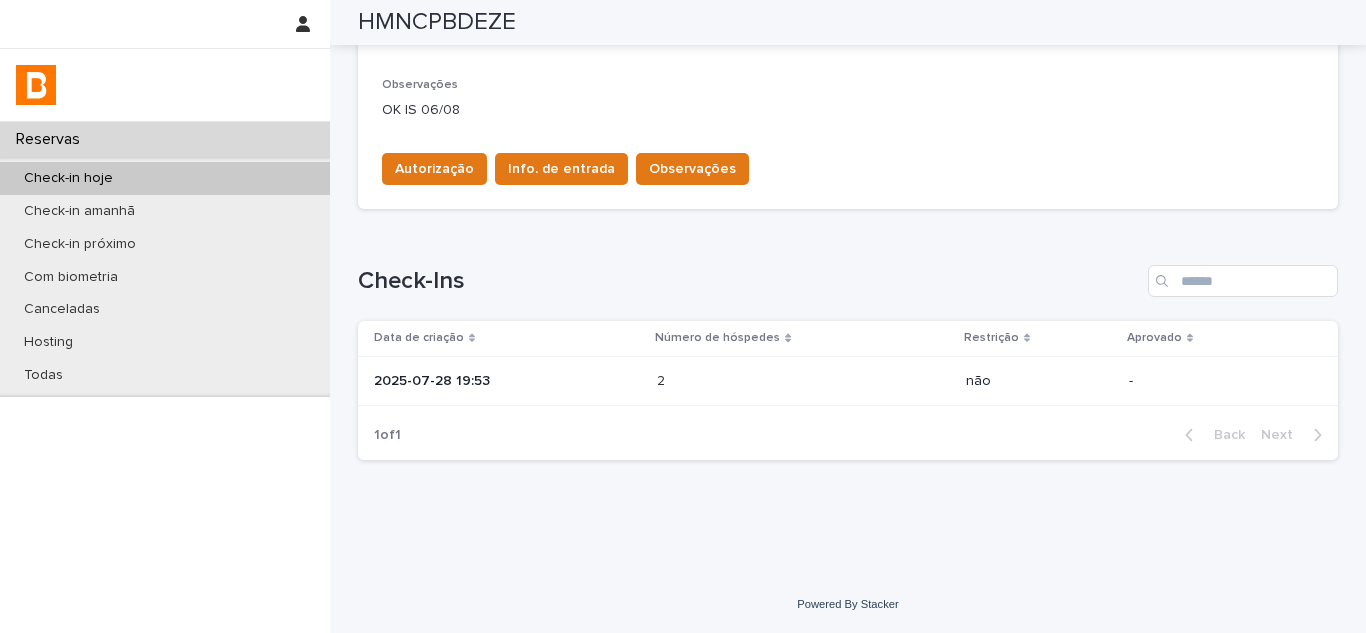 click at bounding box center (744, 381) 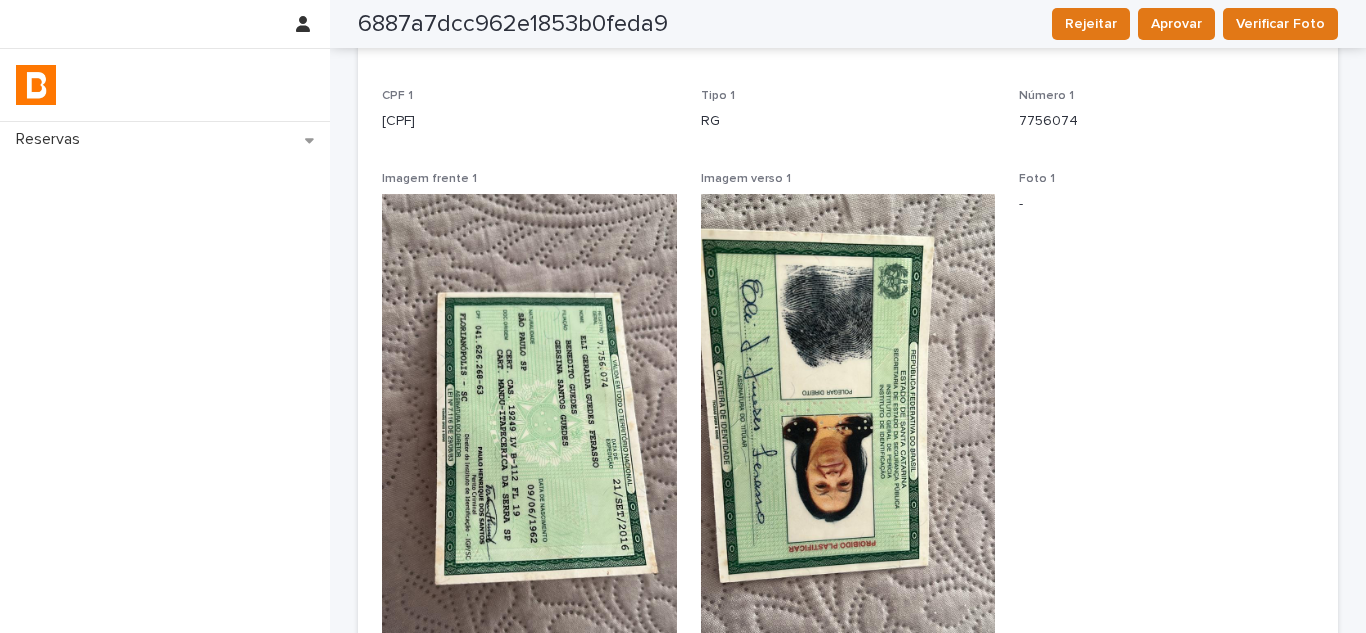 scroll, scrollTop: 0, scrollLeft: 0, axis: both 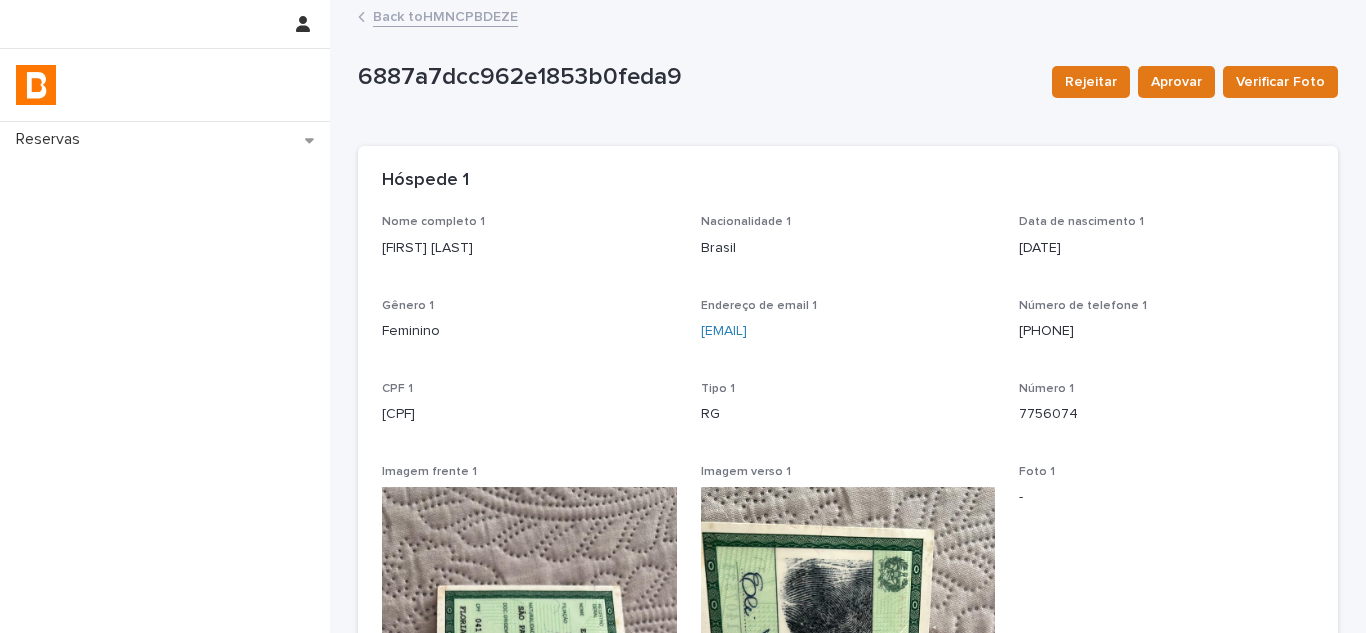 click on "Back to  HMNCPBDEZE" at bounding box center [445, 15] 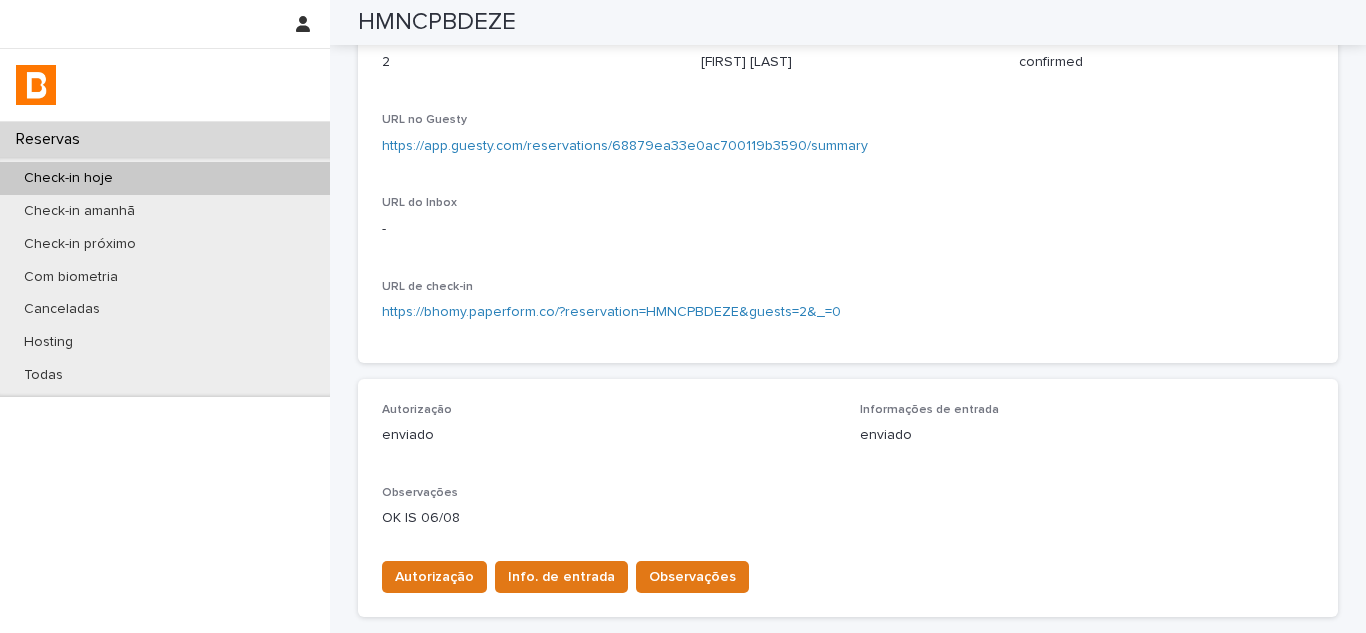 scroll, scrollTop: 0, scrollLeft: 0, axis: both 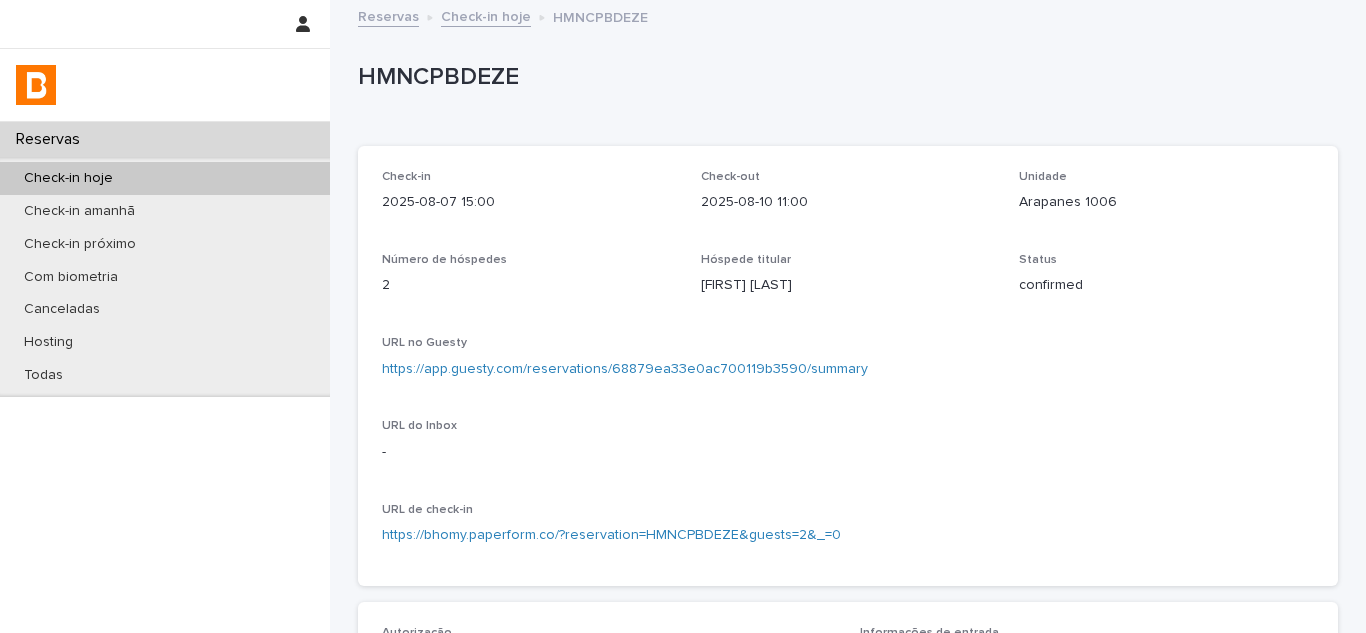 click on "Arapanes 1006" at bounding box center (1166, 202) 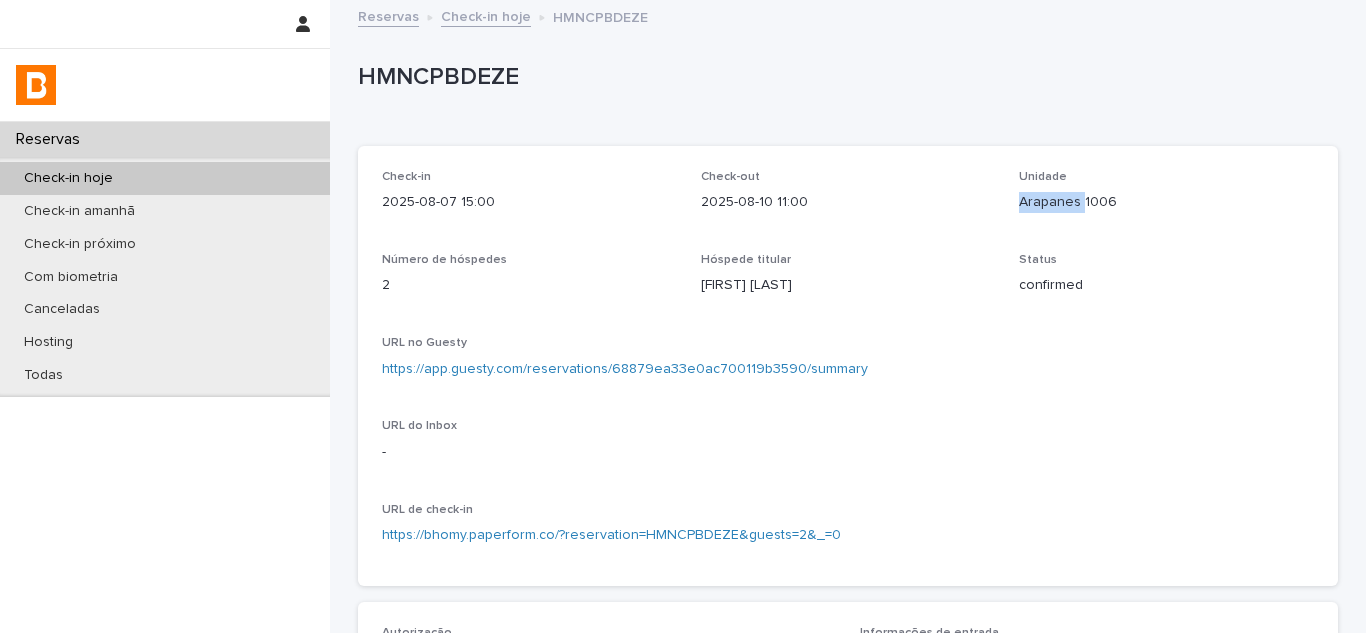 click on "Arapanes 1006" at bounding box center [1166, 202] 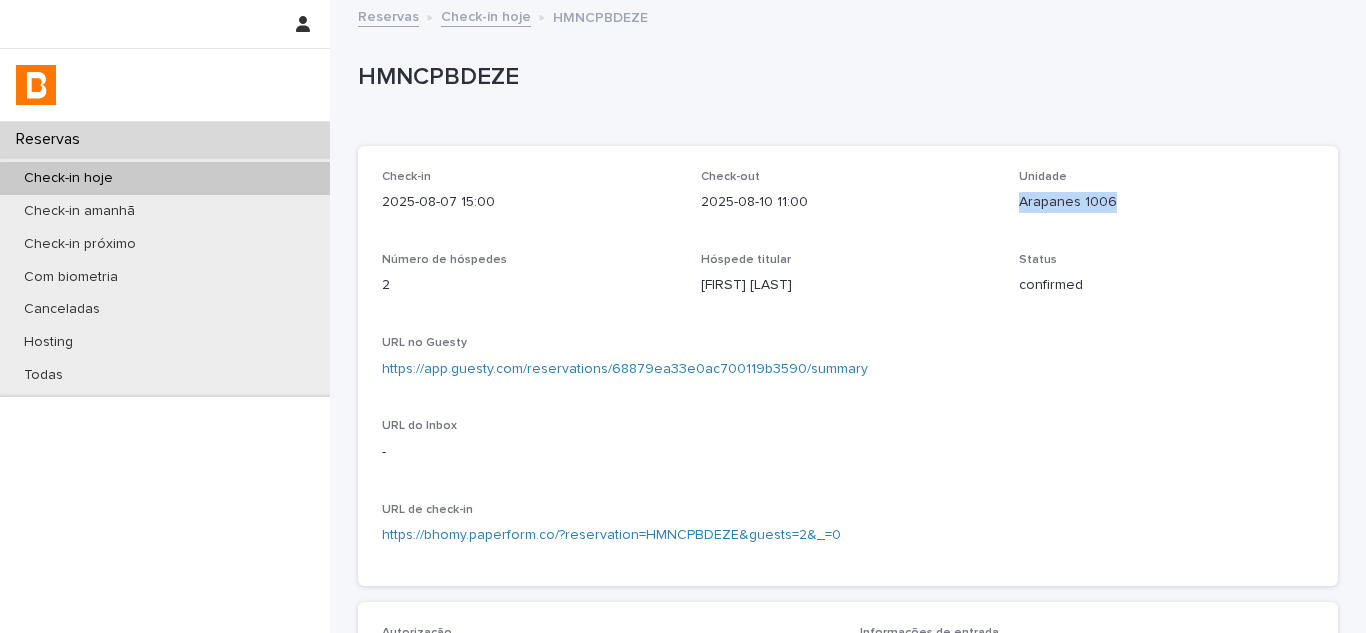 click on "Arapanes 1006" at bounding box center (1166, 202) 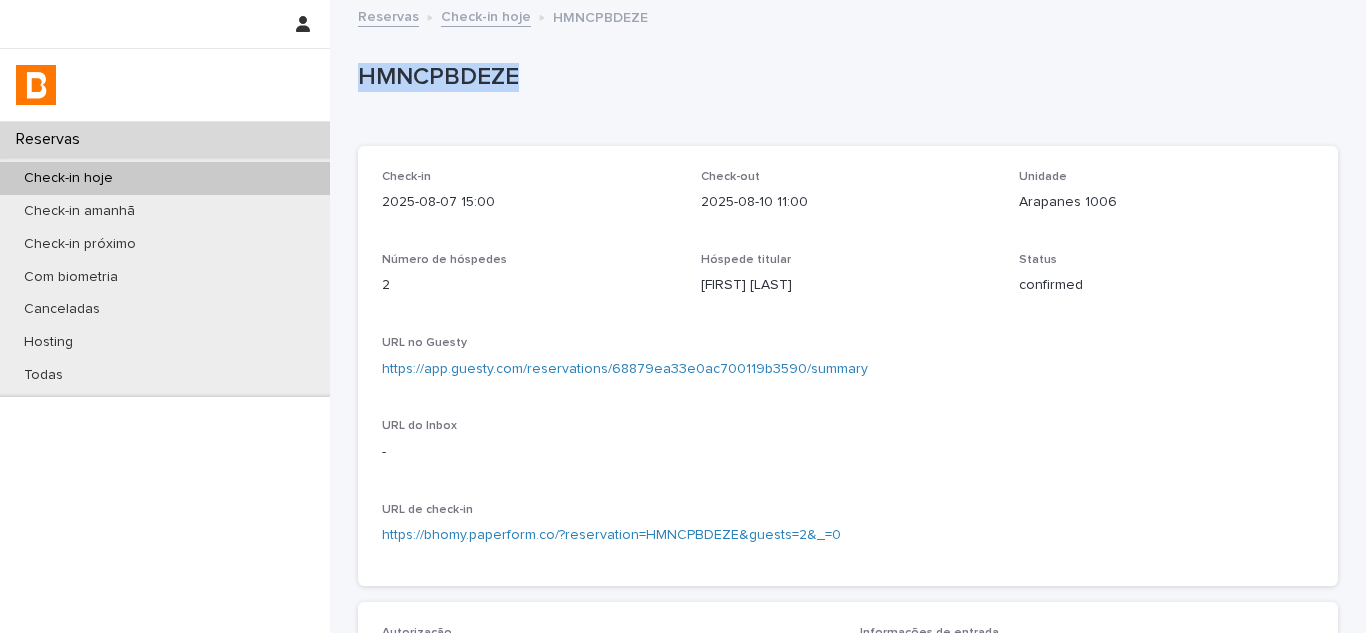 click on "HMNCPBDEZE" at bounding box center [844, 77] 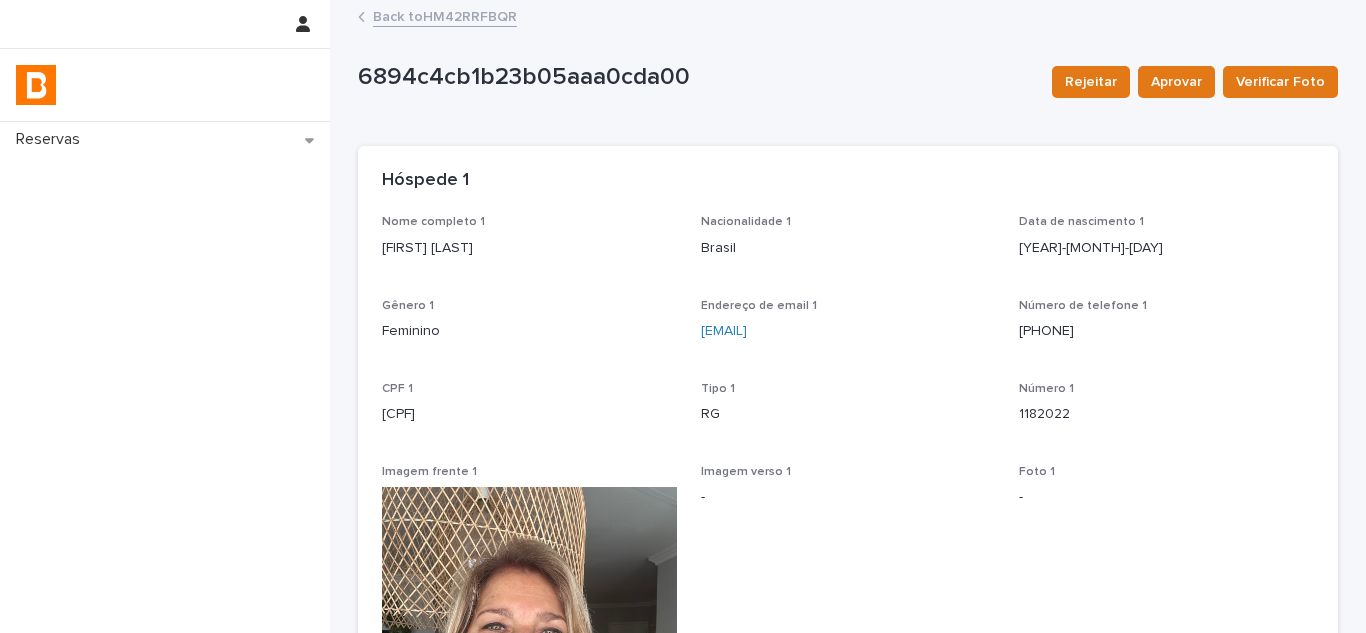 scroll, scrollTop: 0, scrollLeft: 0, axis: both 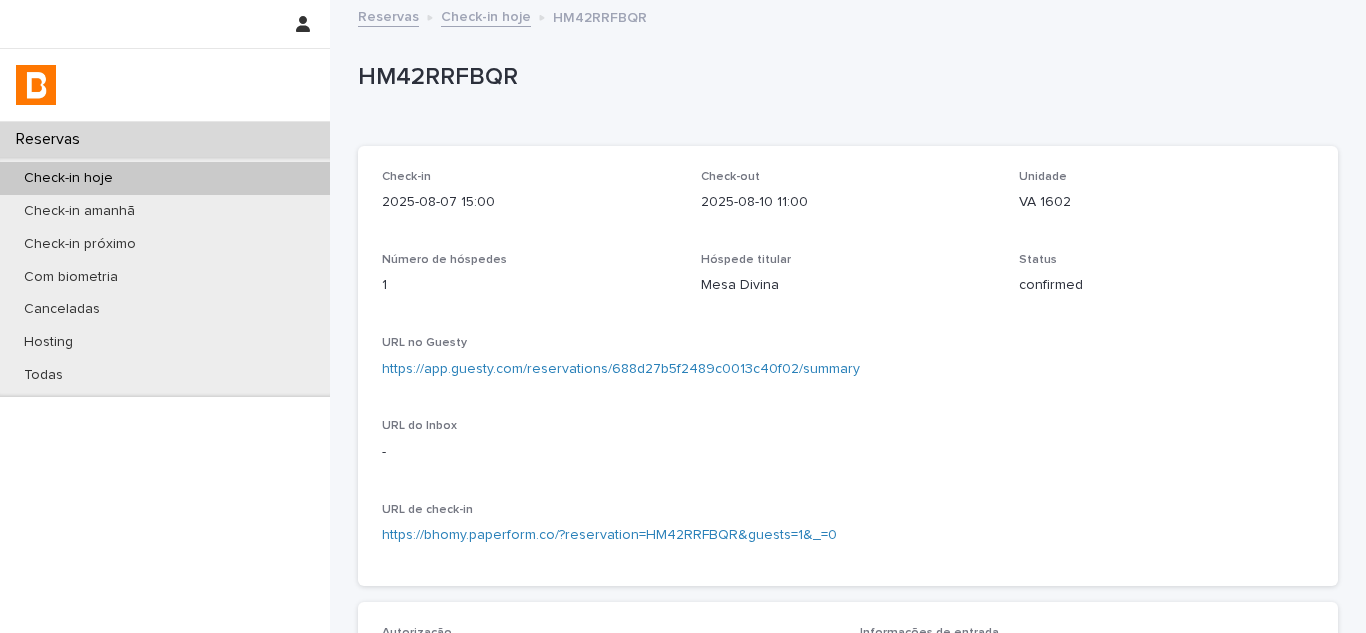 click on "Check-in hoje" at bounding box center (165, 178) 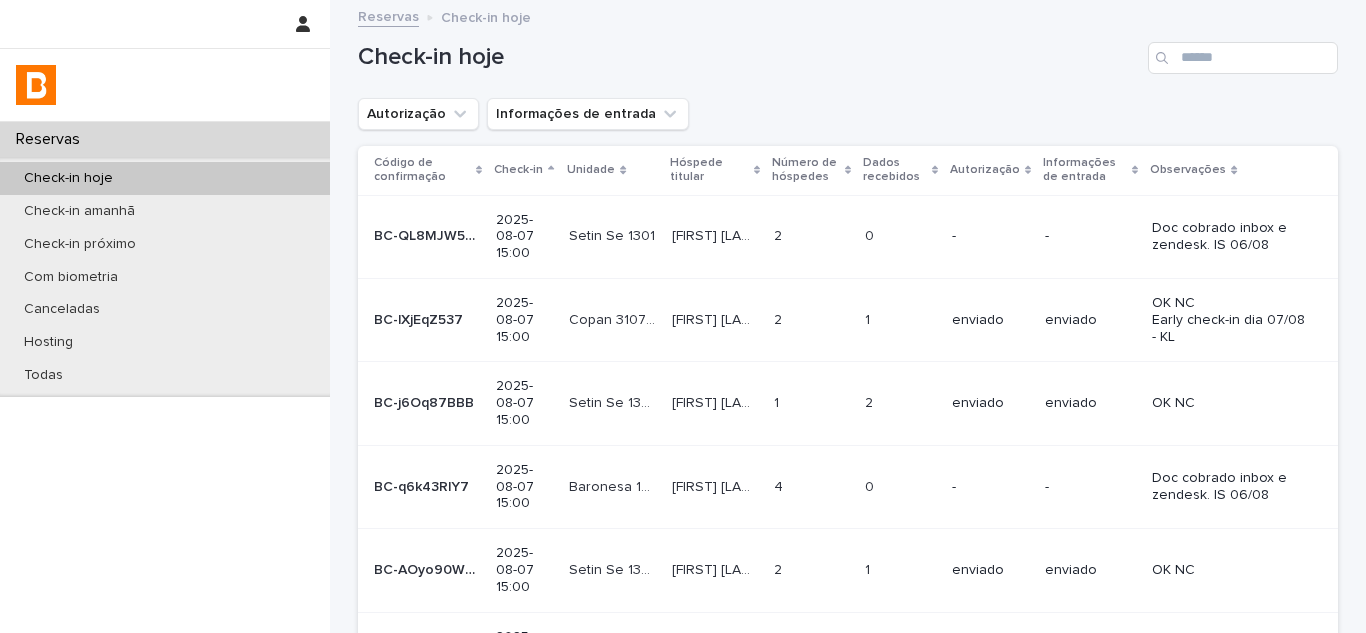 click at bounding box center [1164, 58] 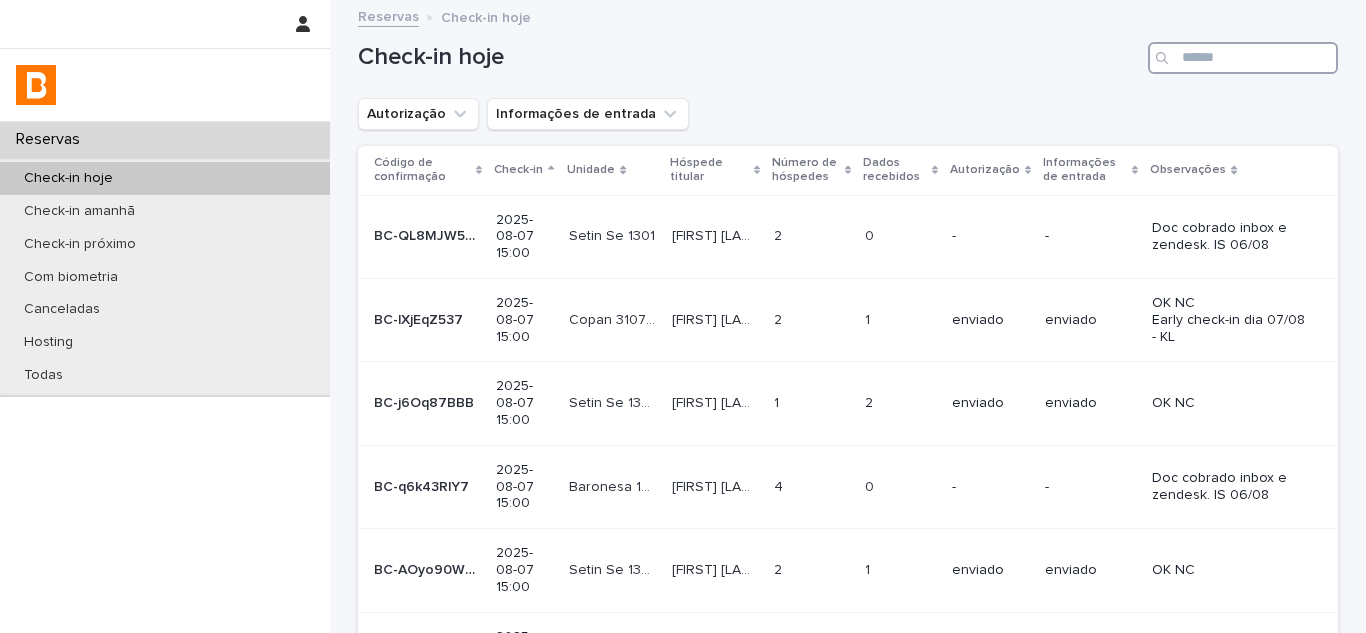 click at bounding box center [1243, 58] 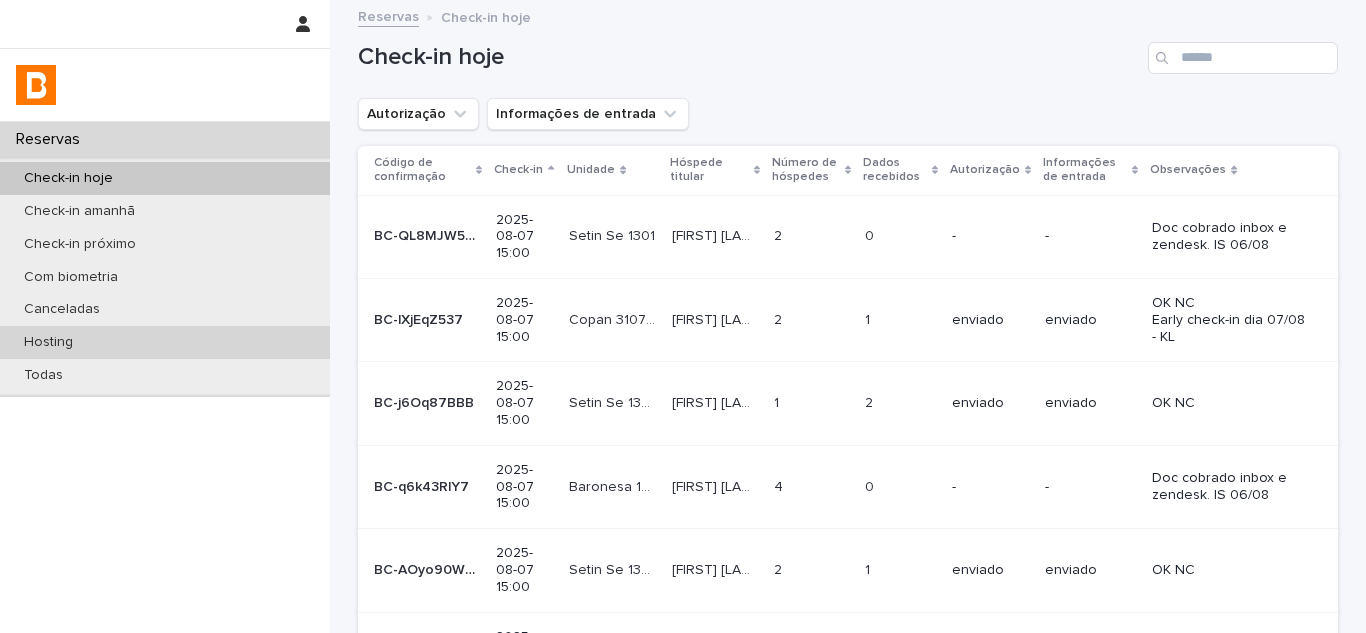 click on "Hosting" at bounding box center [165, 342] 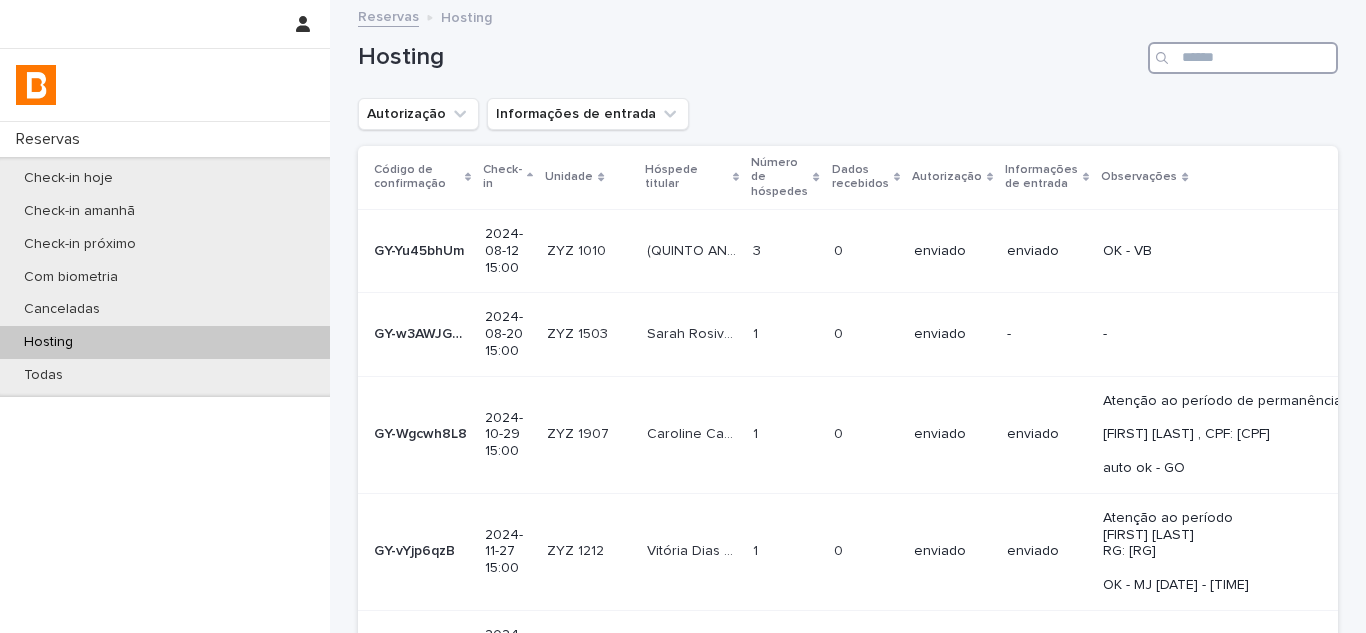 click at bounding box center [1243, 58] 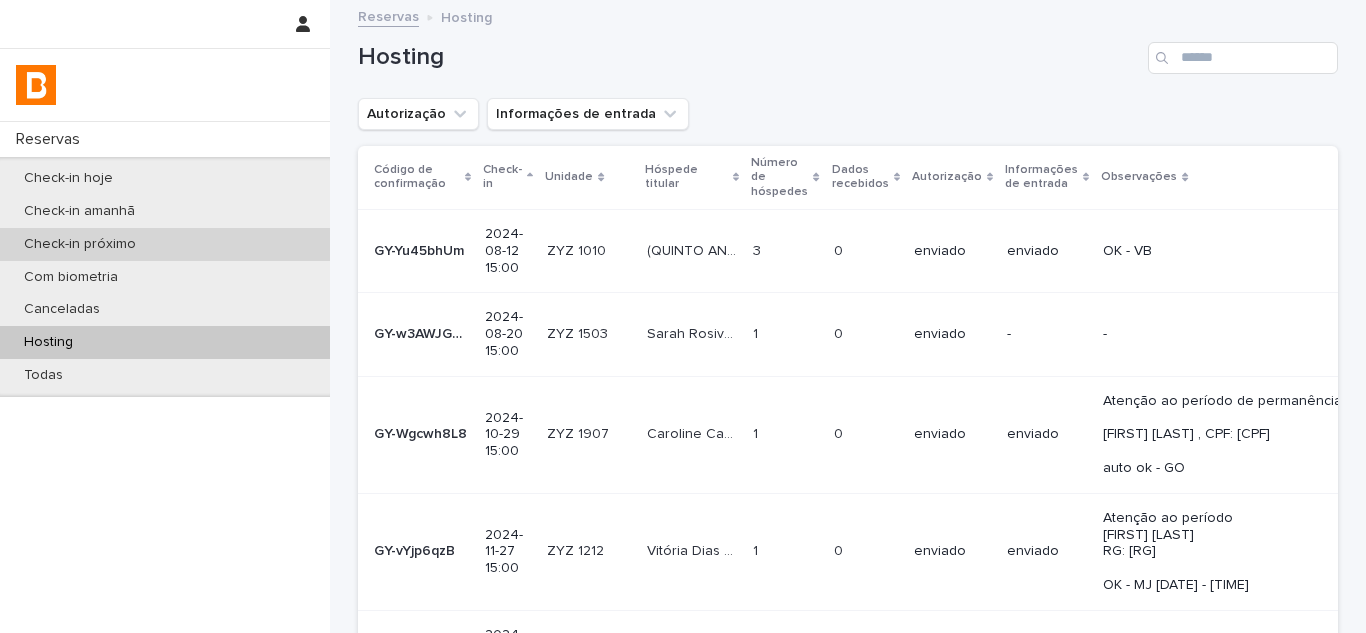 click on "Check-in próximo" at bounding box center (165, 244) 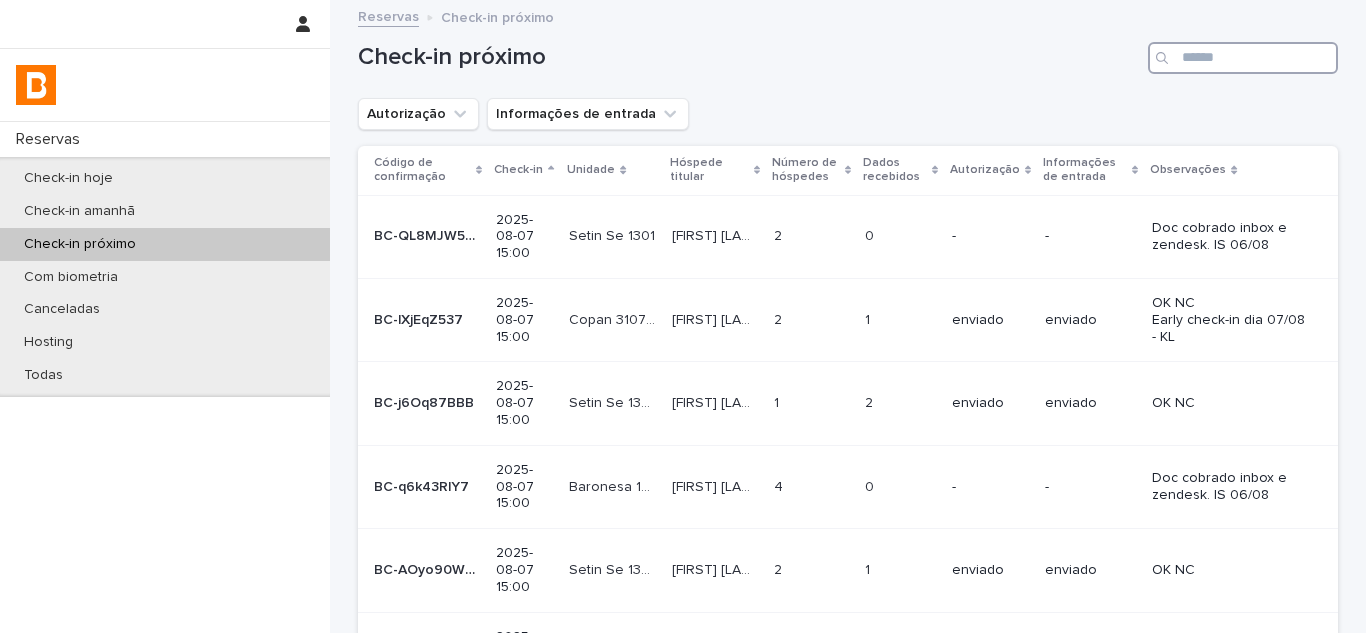 click at bounding box center [1243, 58] 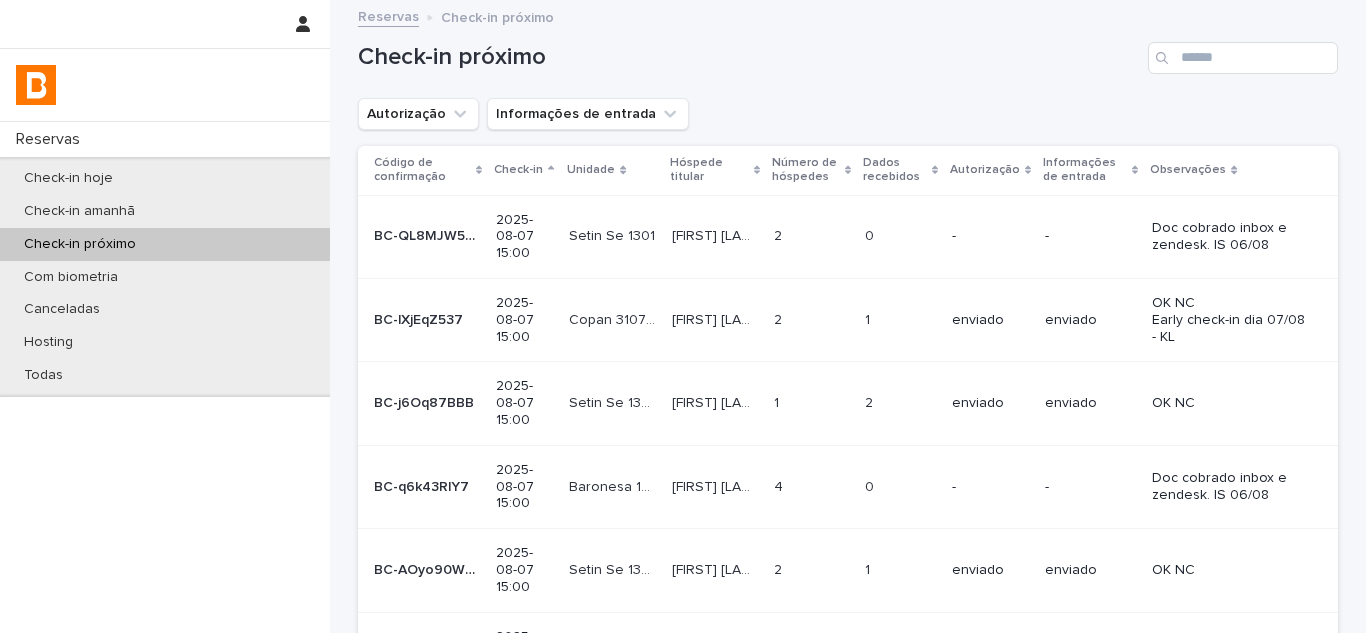 click on "Check-in próximo" at bounding box center (848, 50) 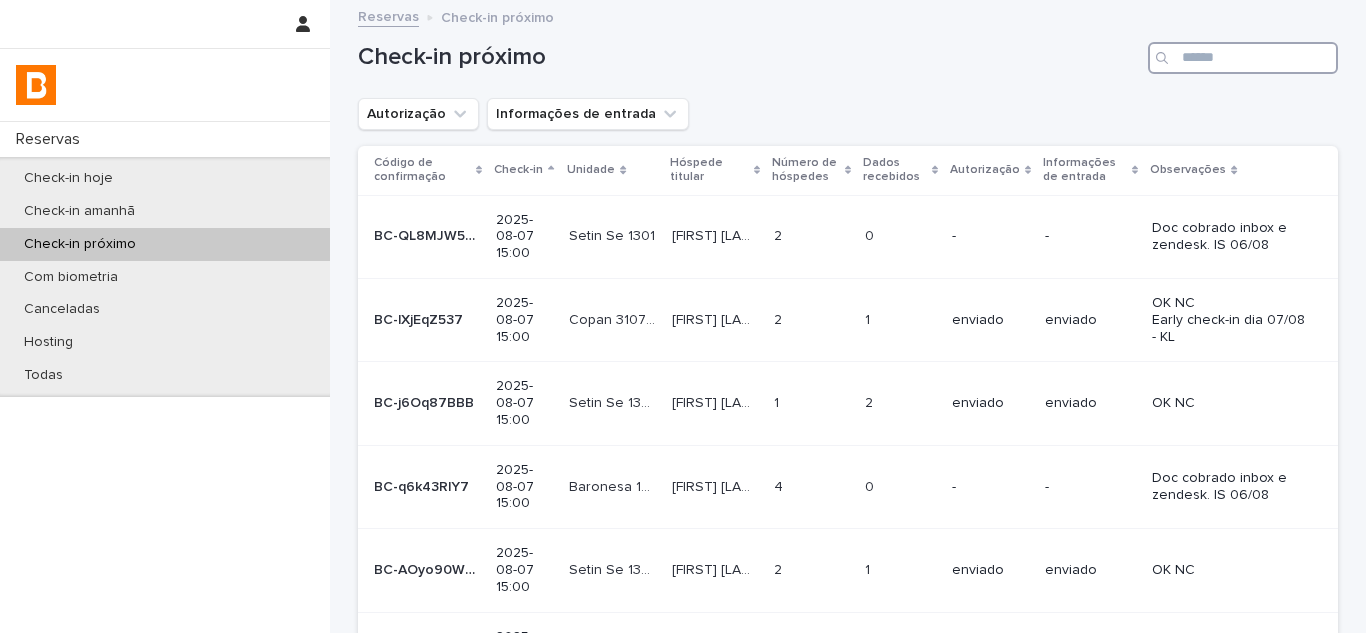 click at bounding box center [1243, 58] 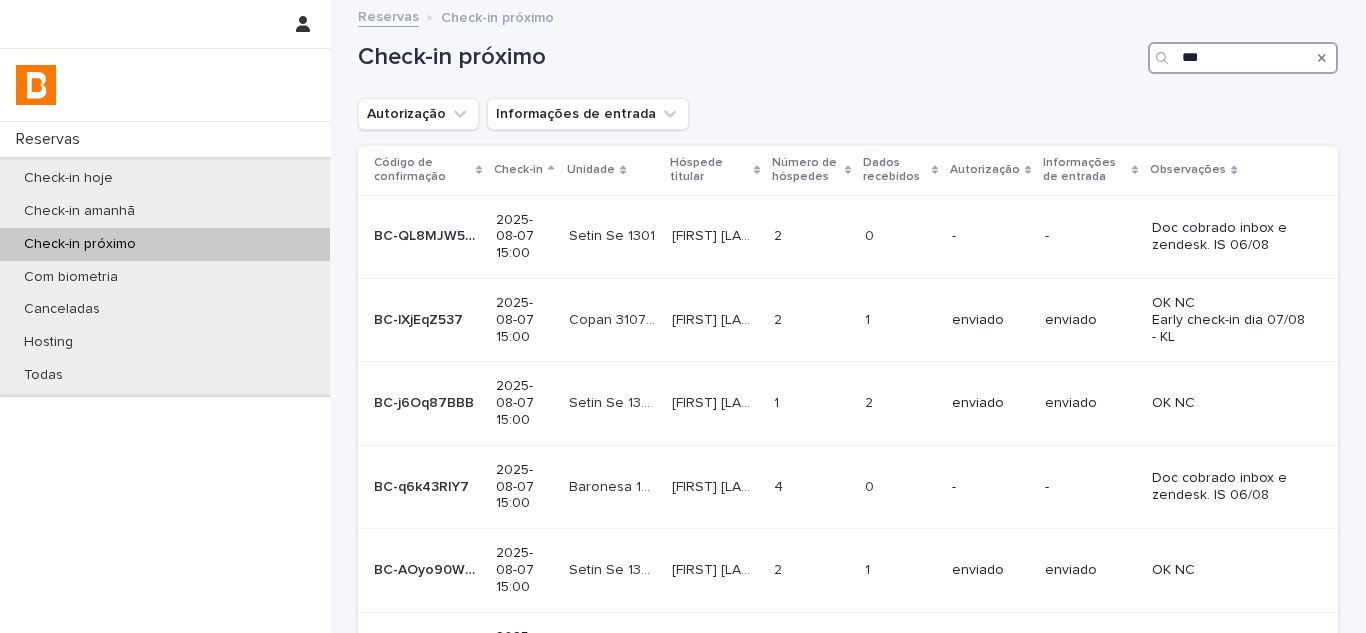 type on "****" 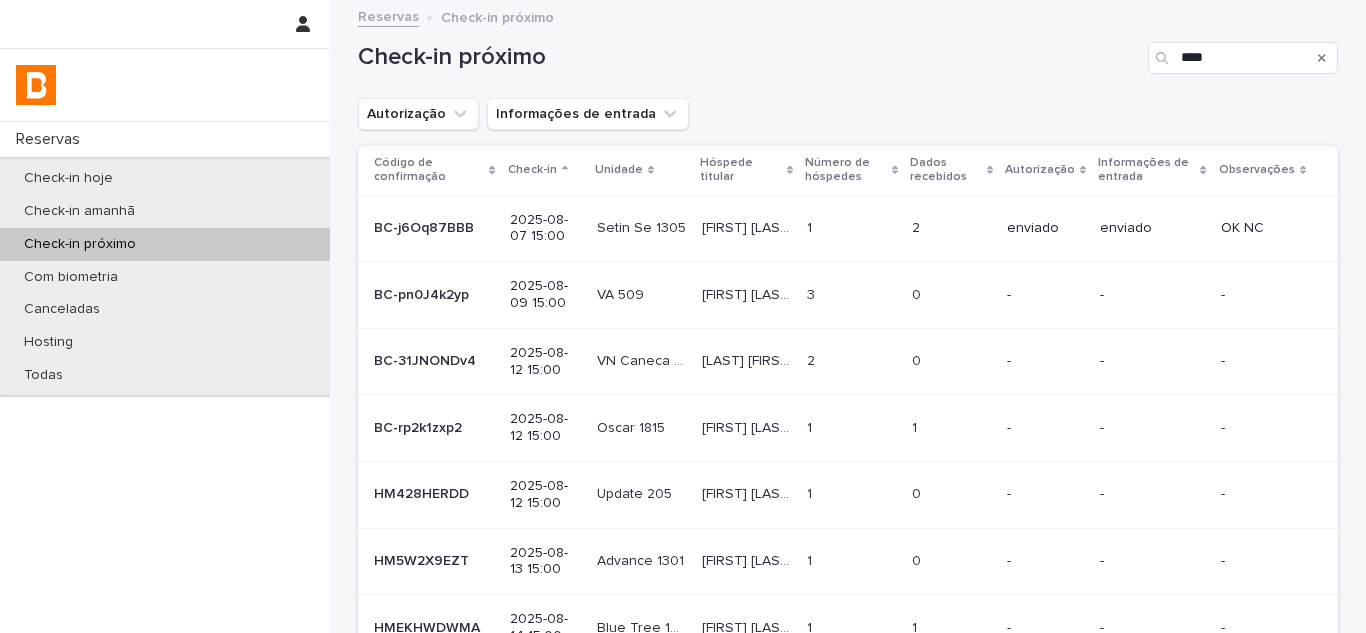 click on "[FIRST] [LAST] [FIRST] [LAST]" at bounding box center [746, 295] 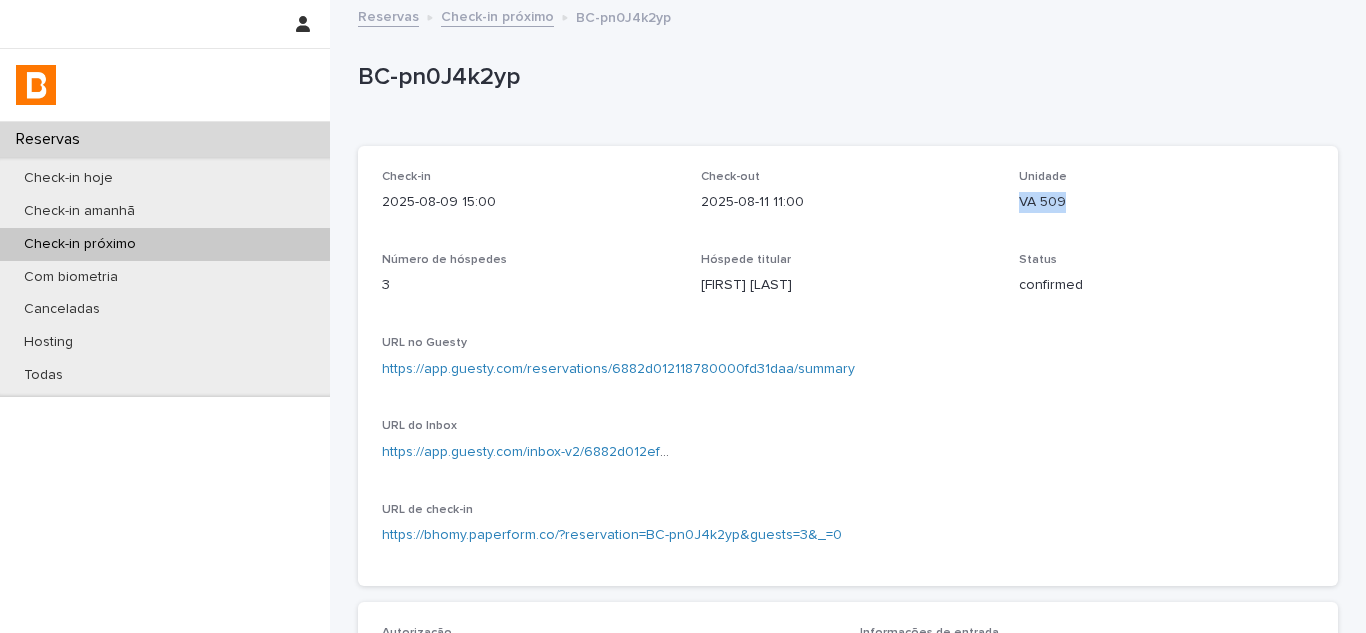 drag, startPoint x: 1036, startPoint y: 210, endPoint x: 1069, endPoint y: 212, distance: 33.06055 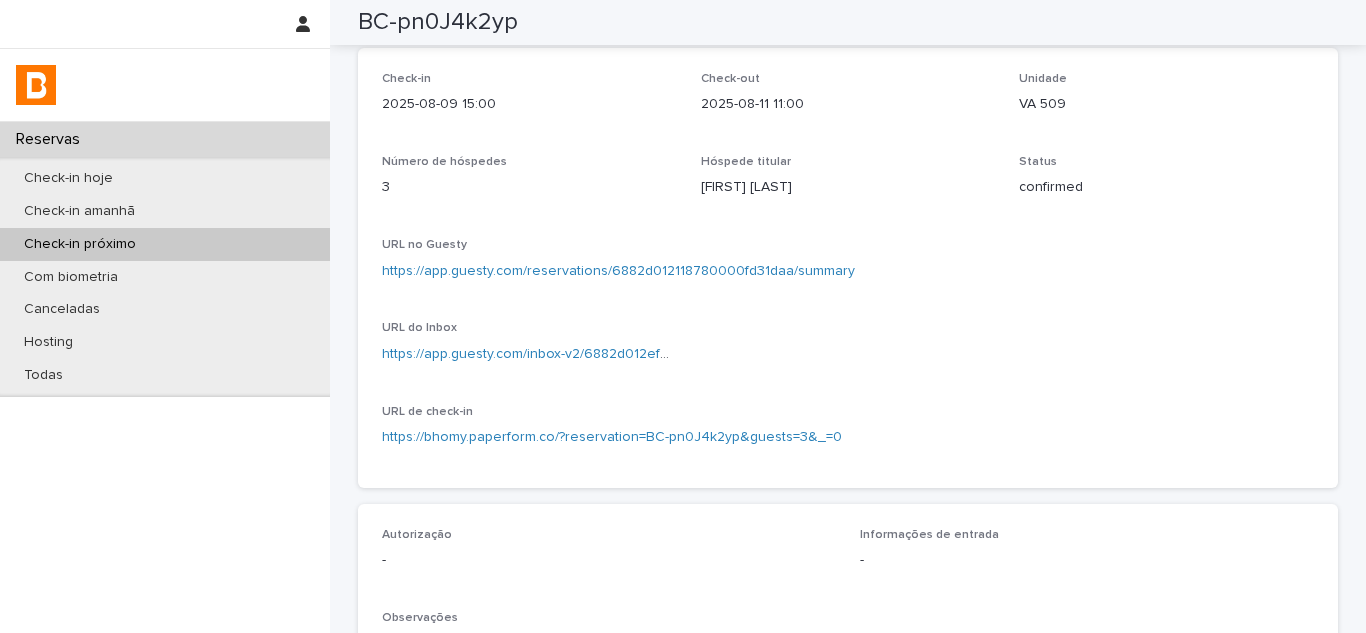 scroll, scrollTop: 0, scrollLeft: 0, axis: both 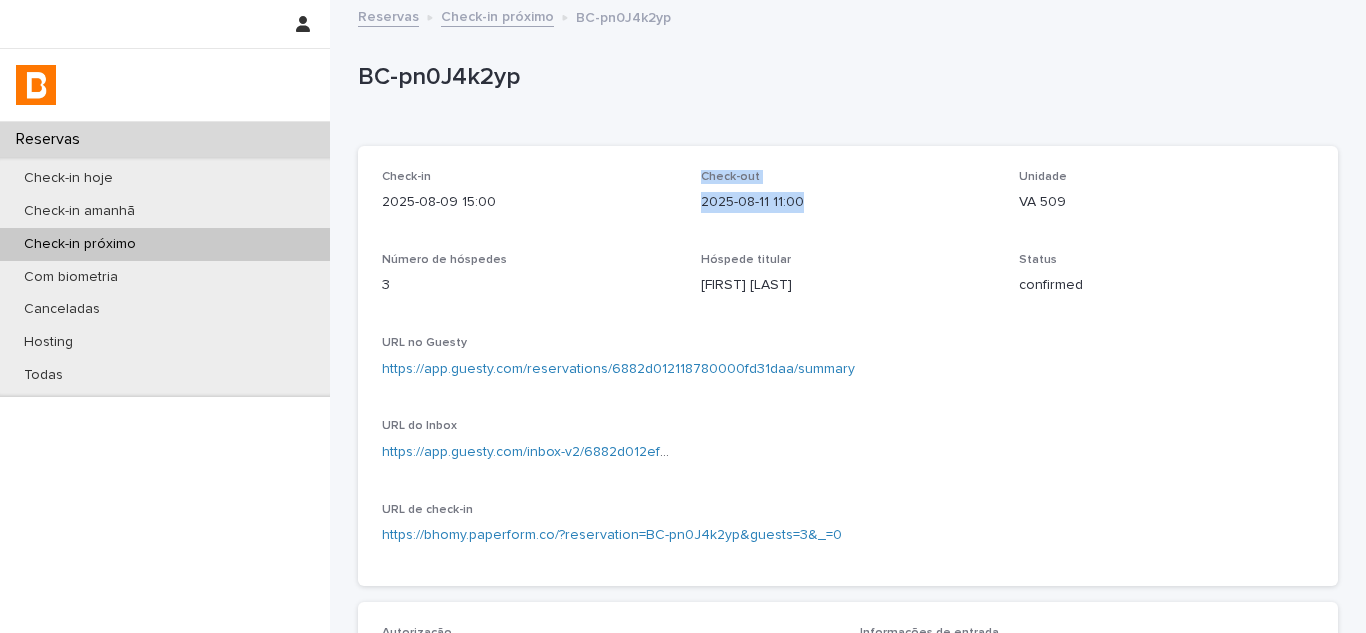 drag, startPoint x: 675, startPoint y: 205, endPoint x: 866, endPoint y: 219, distance: 191.5124 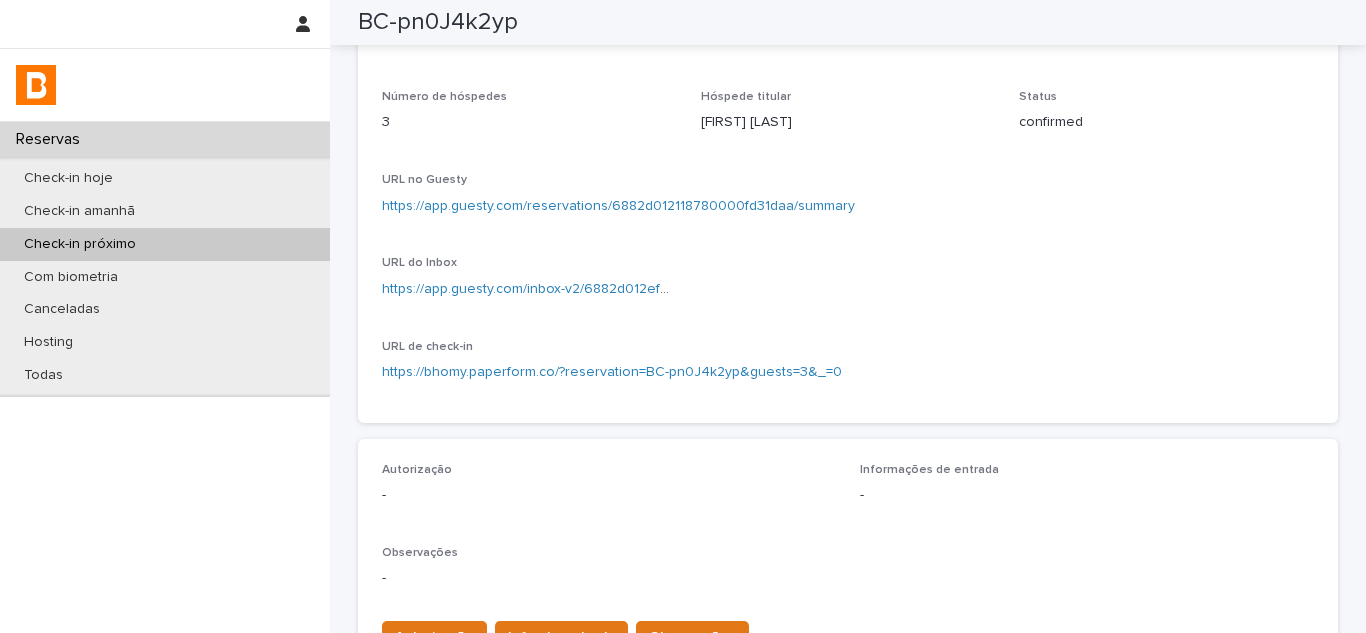 scroll, scrollTop: 22, scrollLeft: 0, axis: vertical 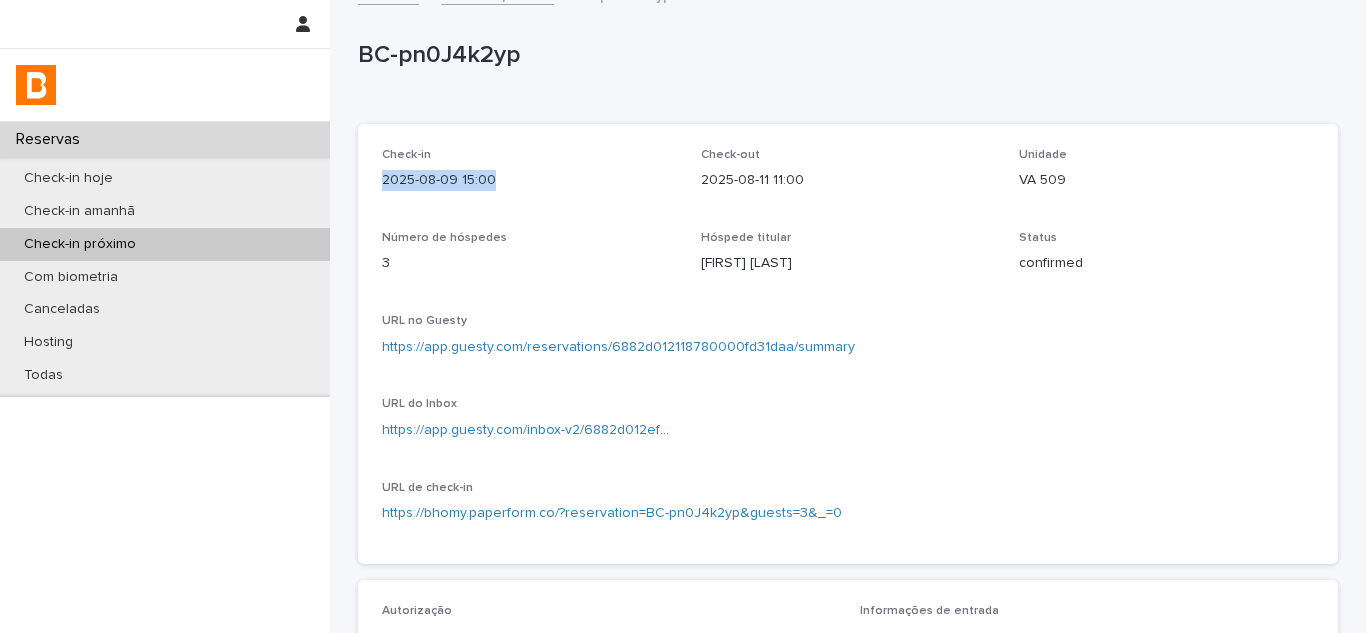 drag, startPoint x: 529, startPoint y: 202, endPoint x: 376, endPoint y: 196, distance: 153.1176 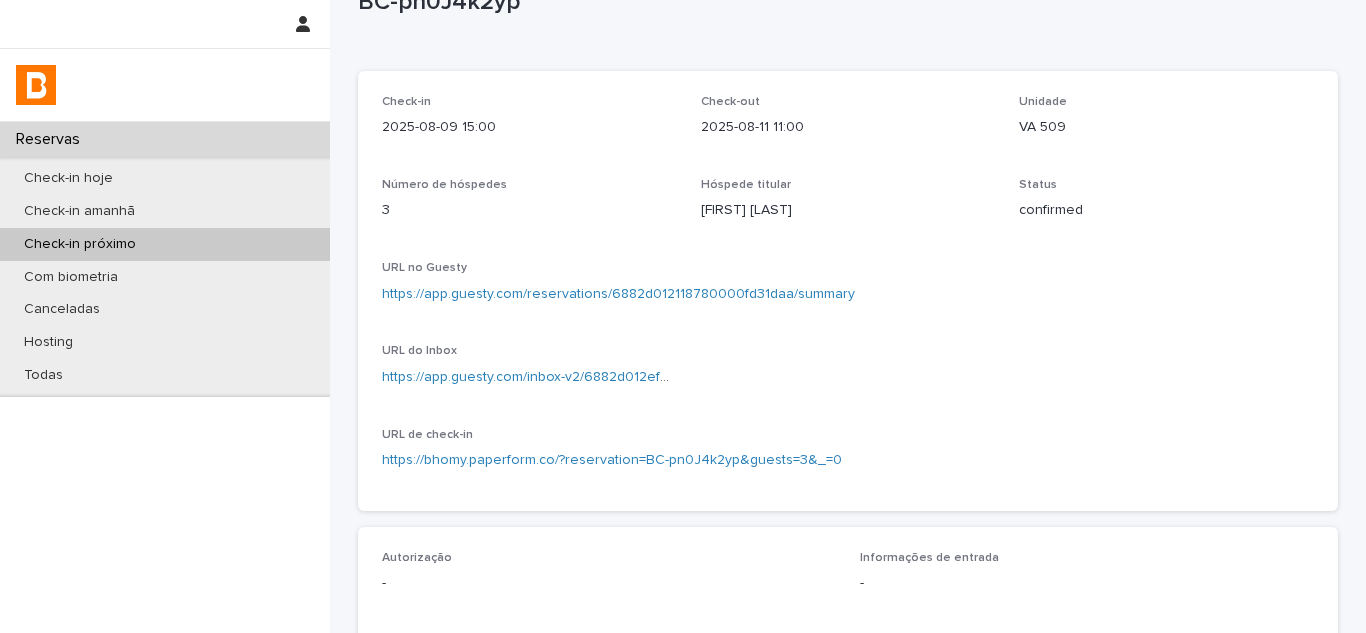 scroll, scrollTop: 122, scrollLeft: 0, axis: vertical 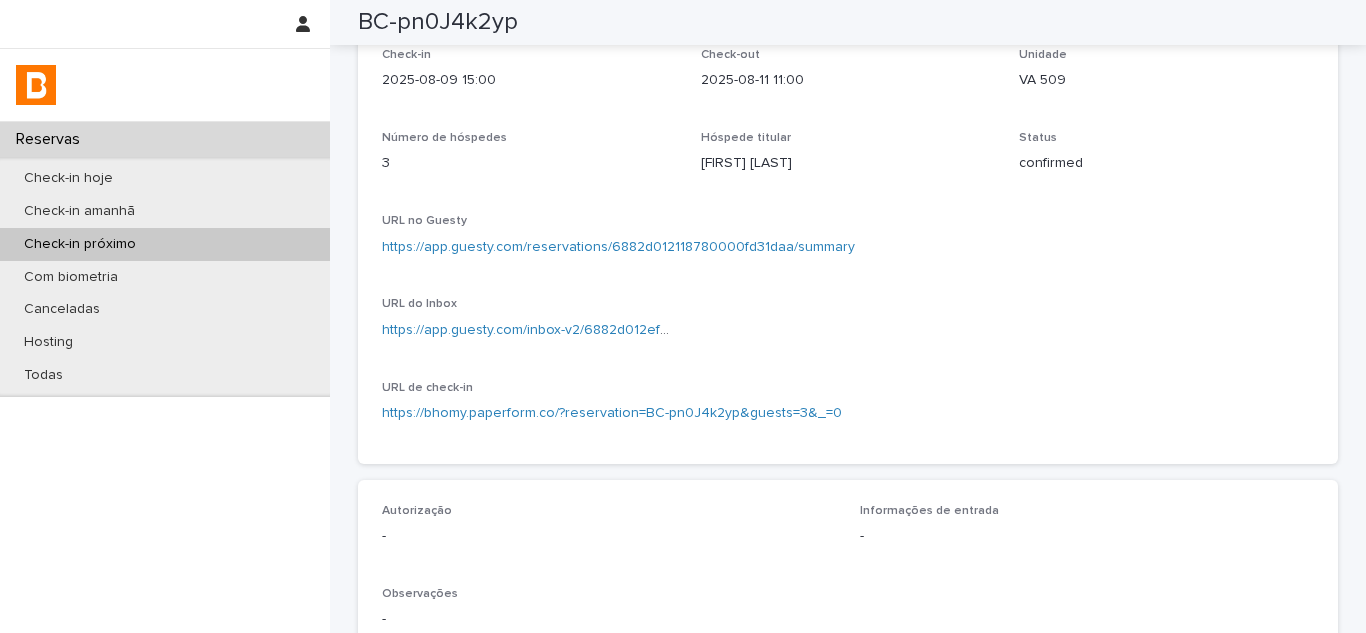 click on "https://app.guesty.com/reservations/6882d012118780000fd31daa/summary" at bounding box center [618, 247] 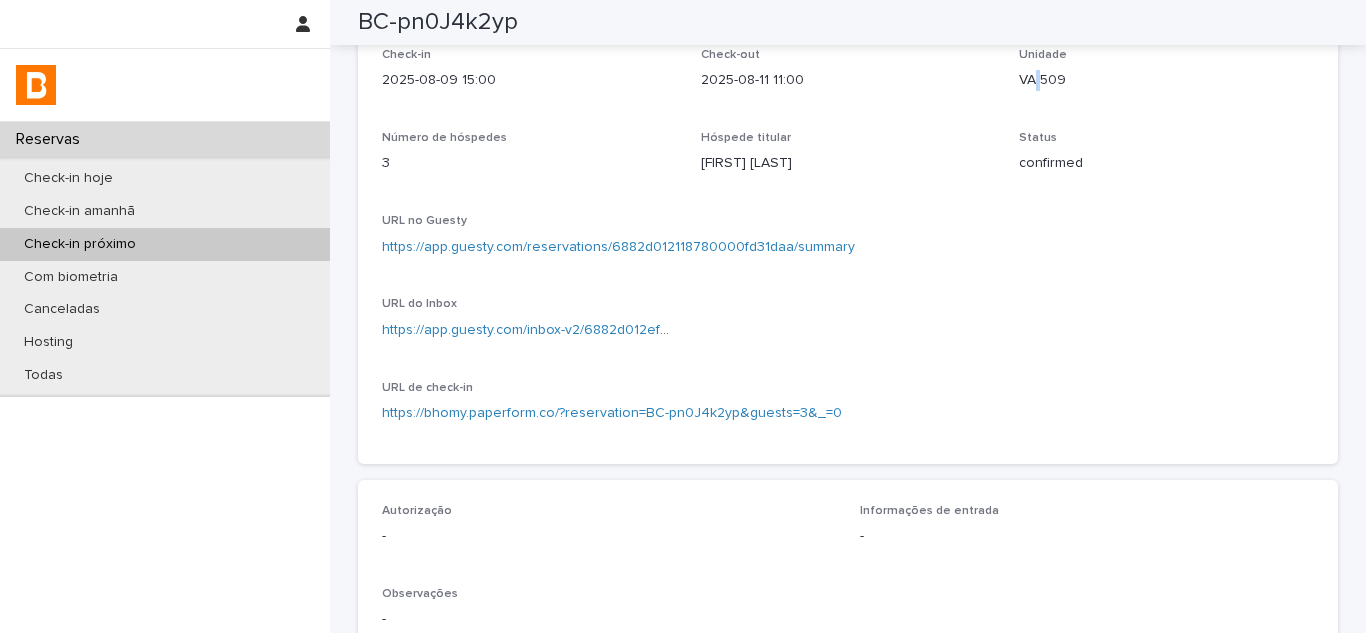 click on "Unidade VA 509" at bounding box center (1166, 77) 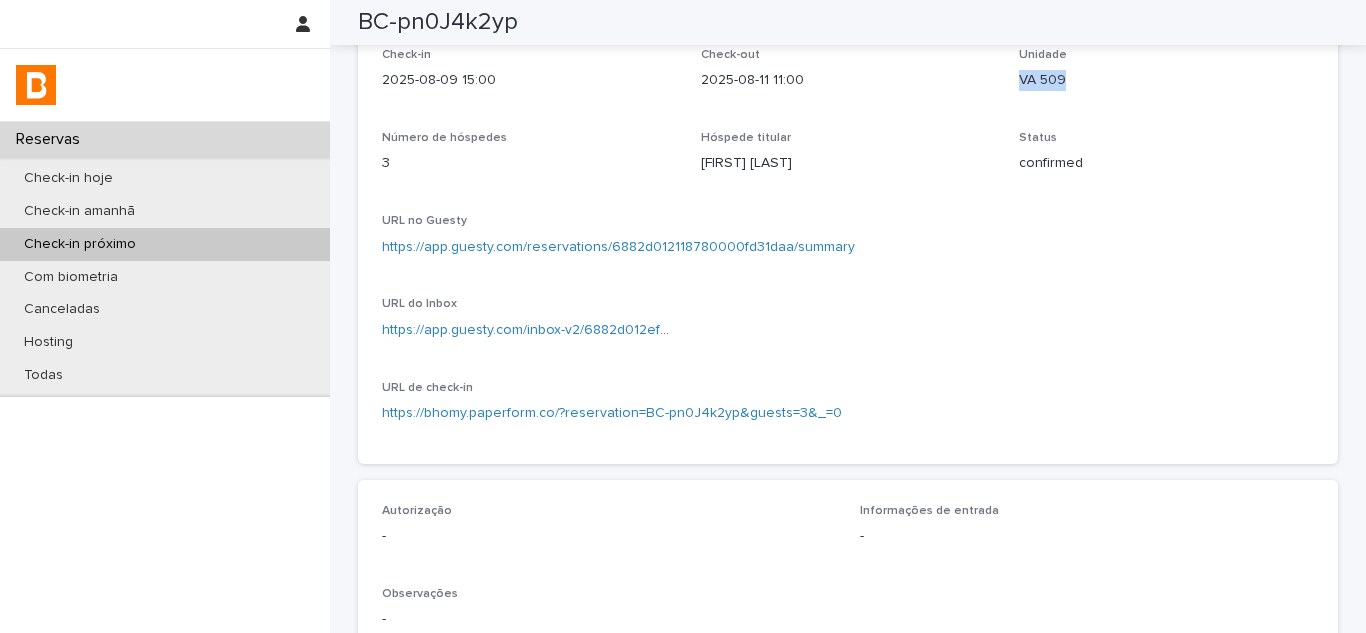 click on "Unidade VA 509" at bounding box center (1166, 77) 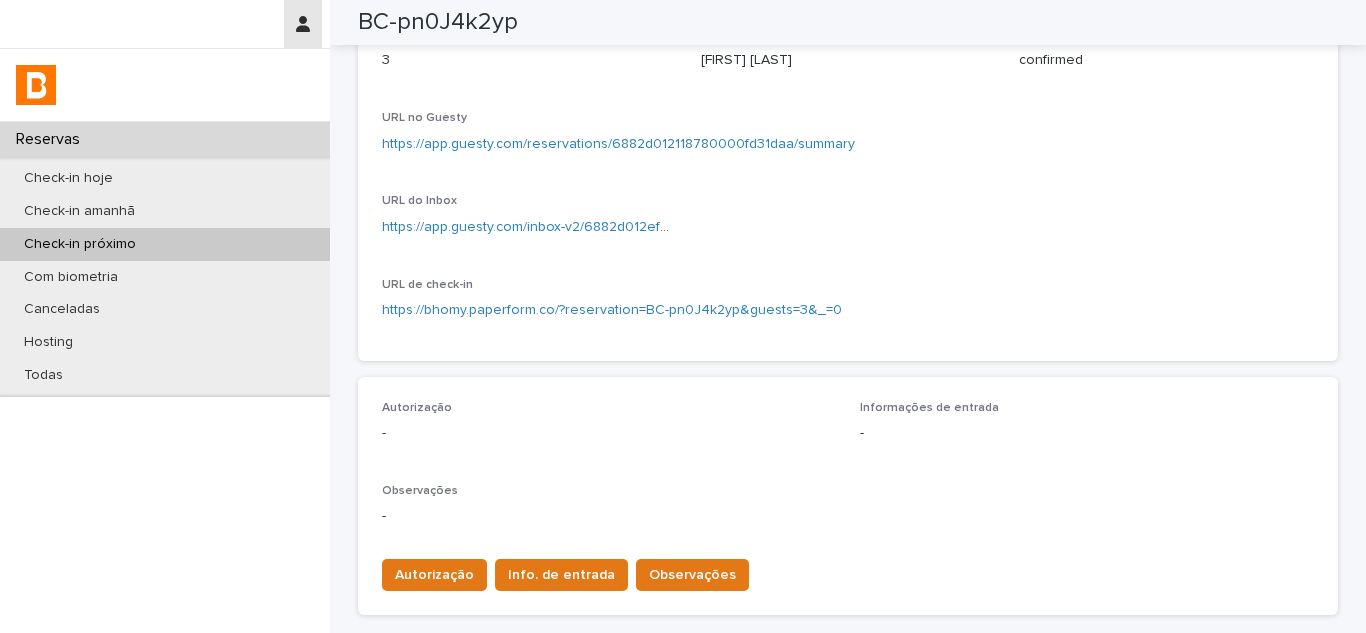 scroll, scrollTop: 22, scrollLeft: 0, axis: vertical 